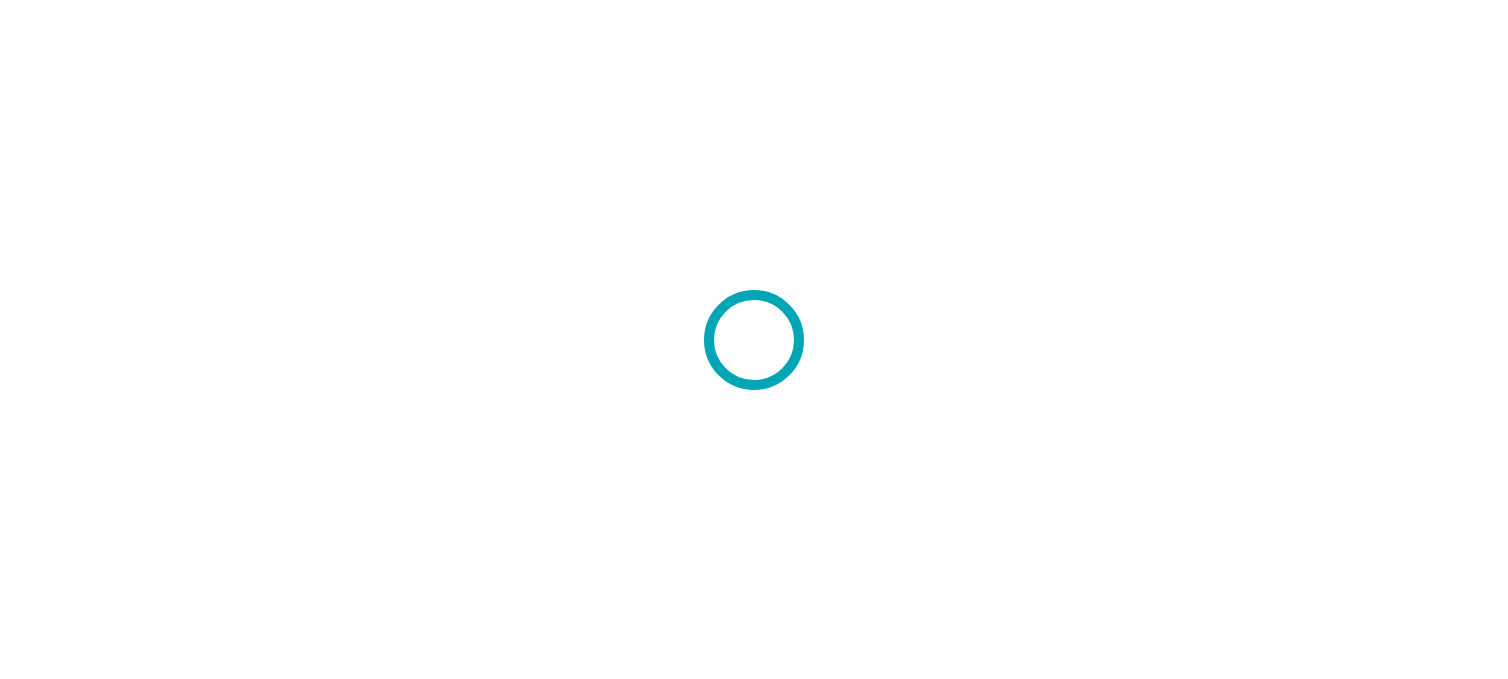 scroll, scrollTop: 0, scrollLeft: 0, axis: both 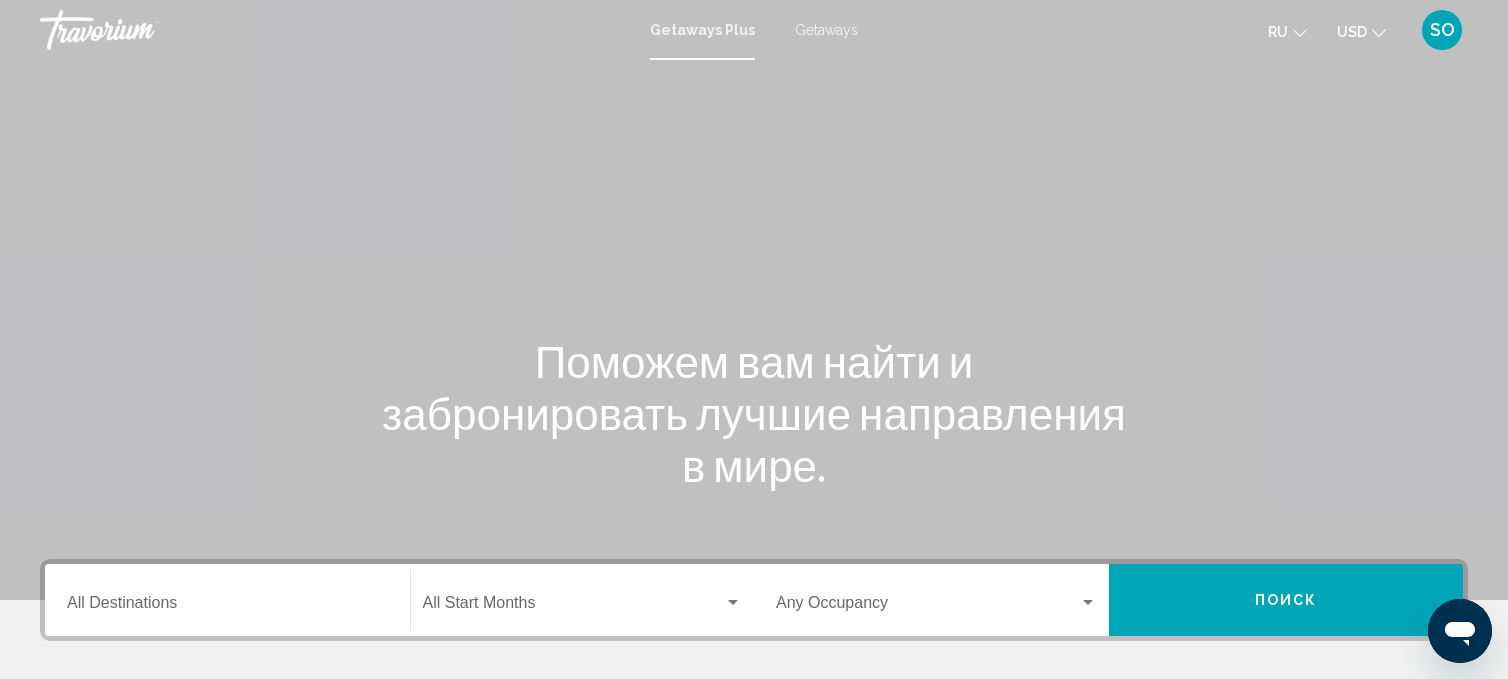 click on "Getaways" at bounding box center (826, 30) 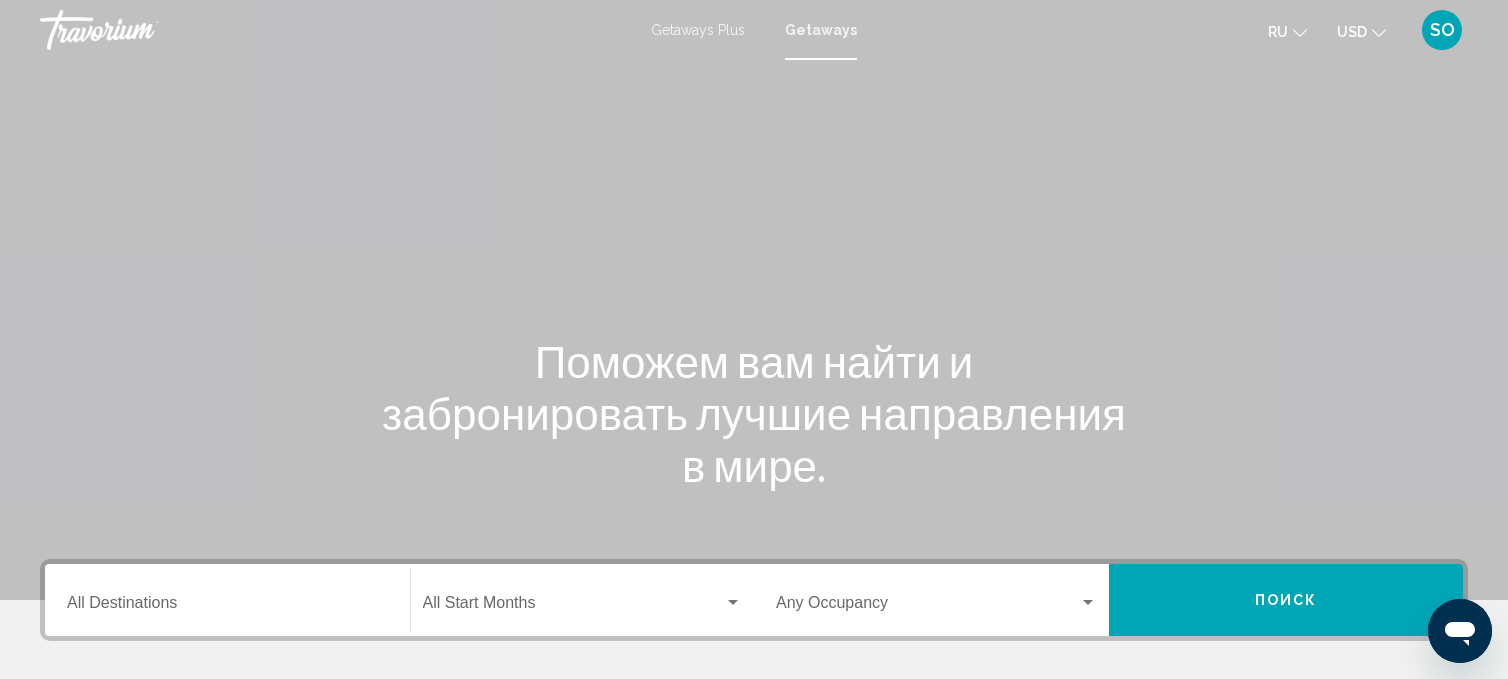 click on "Destination All Destinations" at bounding box center [227, 600] 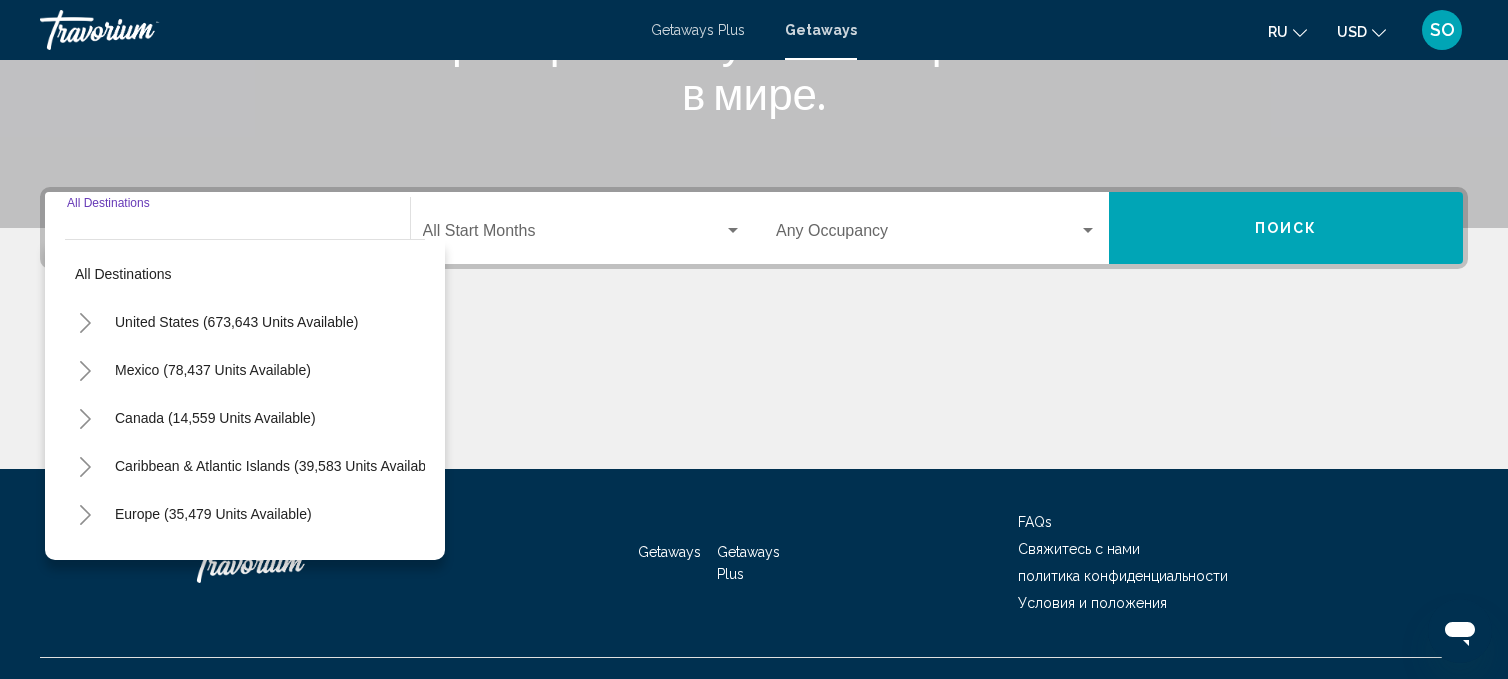 scroll, scrollTop: 406, scrollLeft: 0, axis: vertical 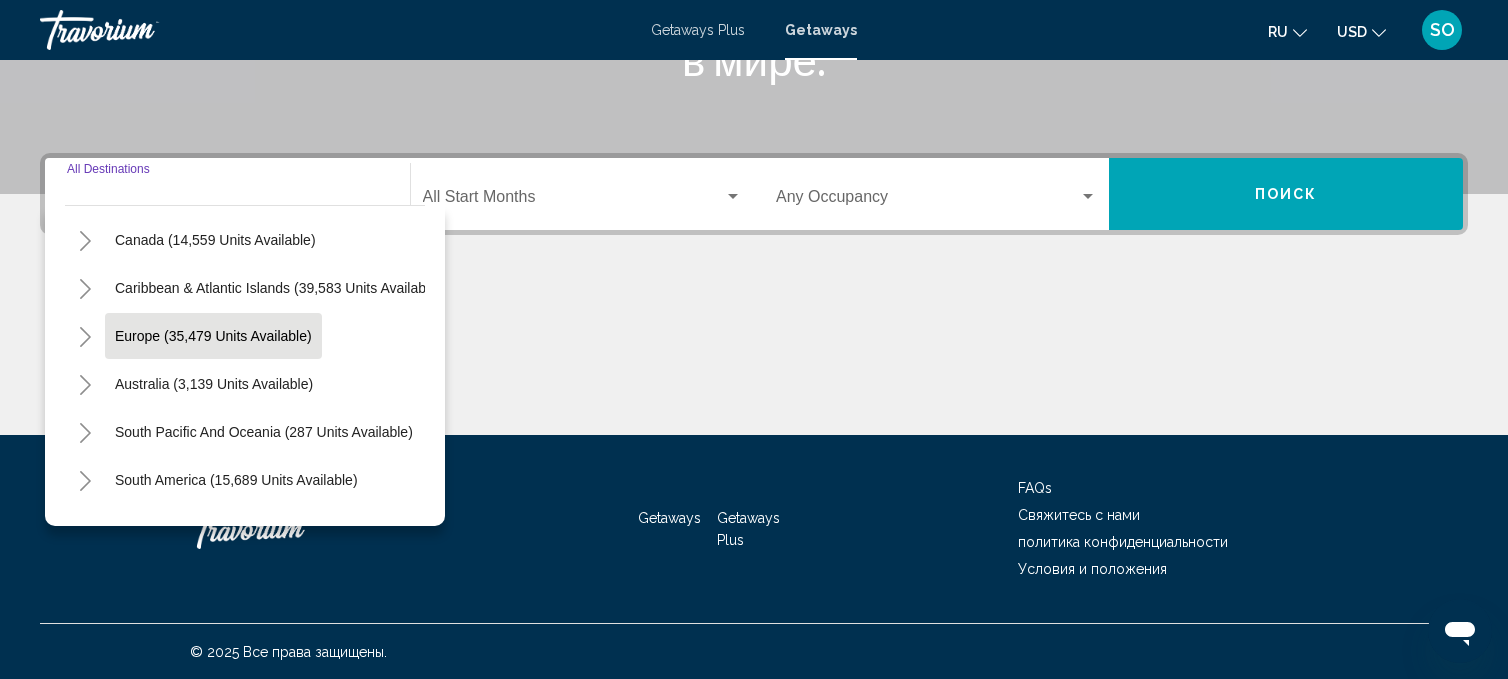 click on "Europe (35,479 units available)" at bounding box center (214, 384) 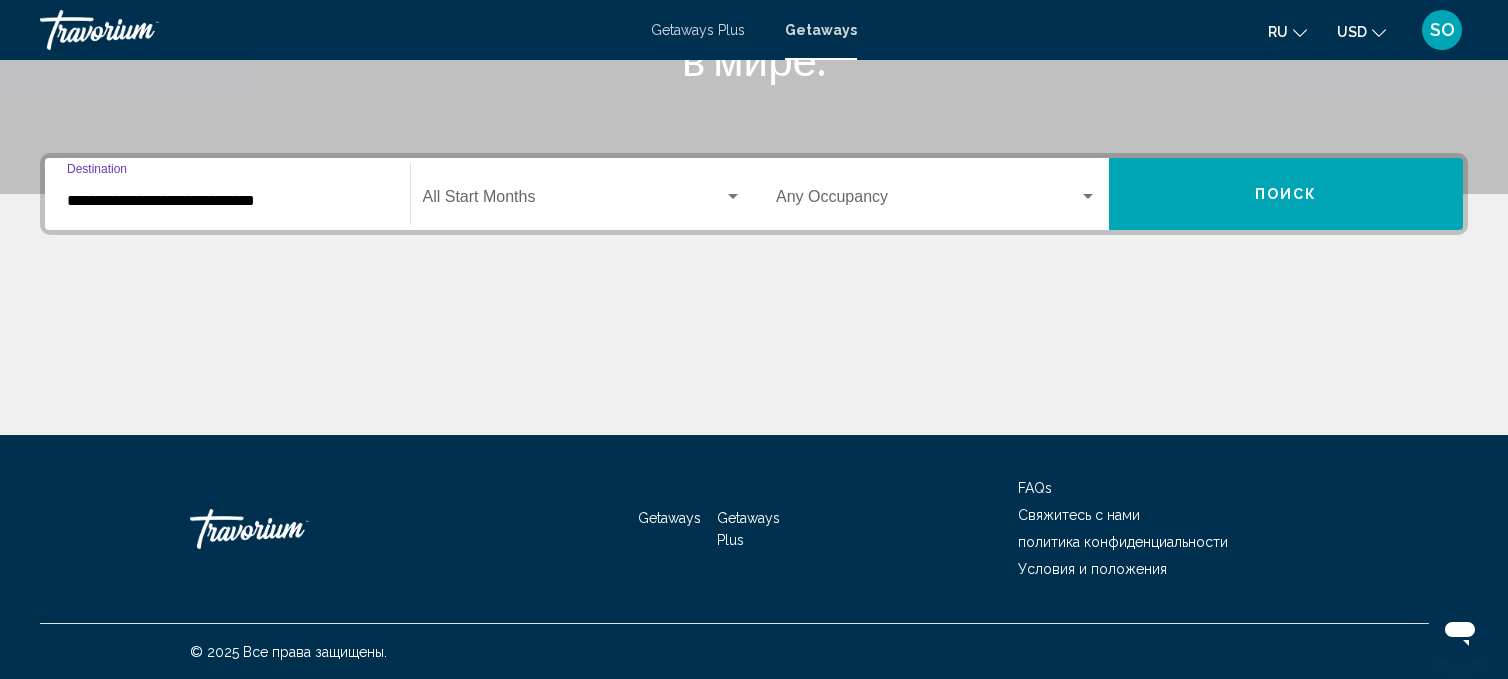 click on "**********" at bounding box center (227, 201) 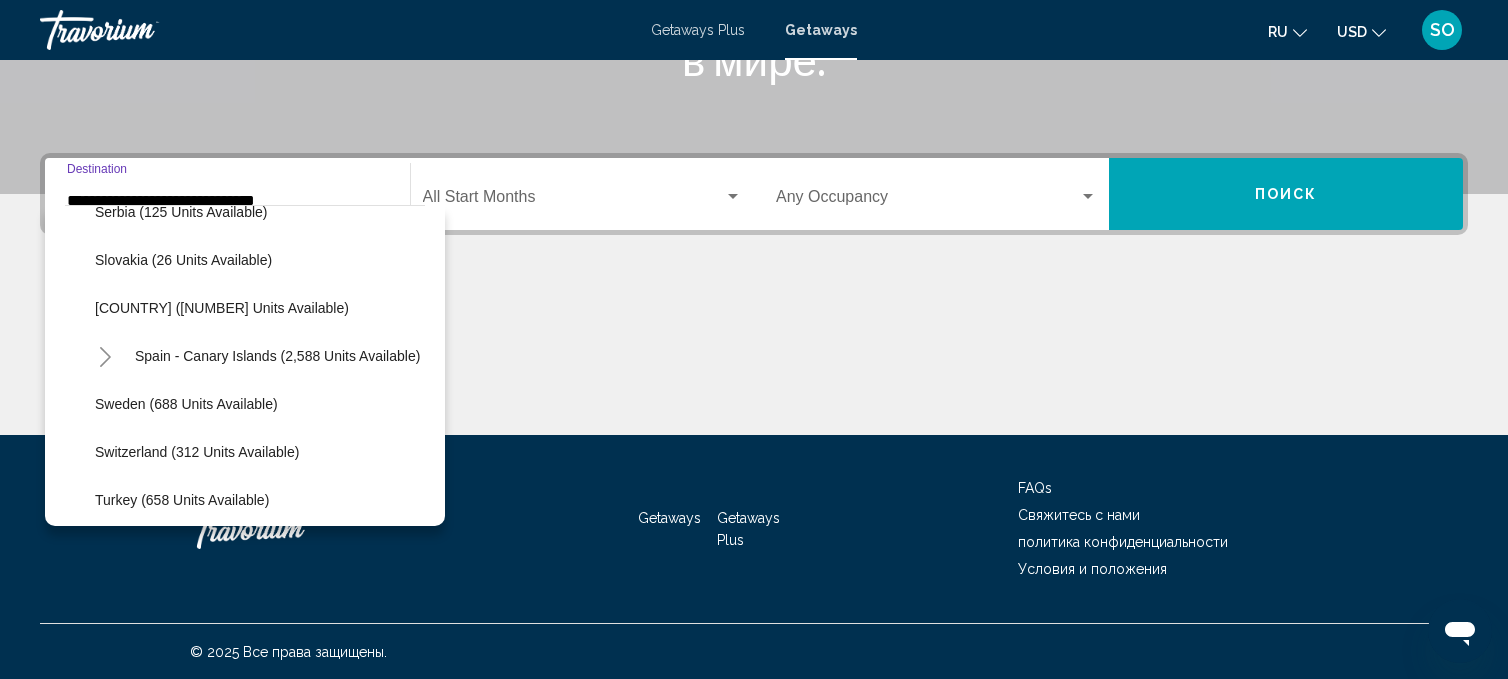 scroll, scrollTop: 980, scrollLeft: 0, axis: vertical 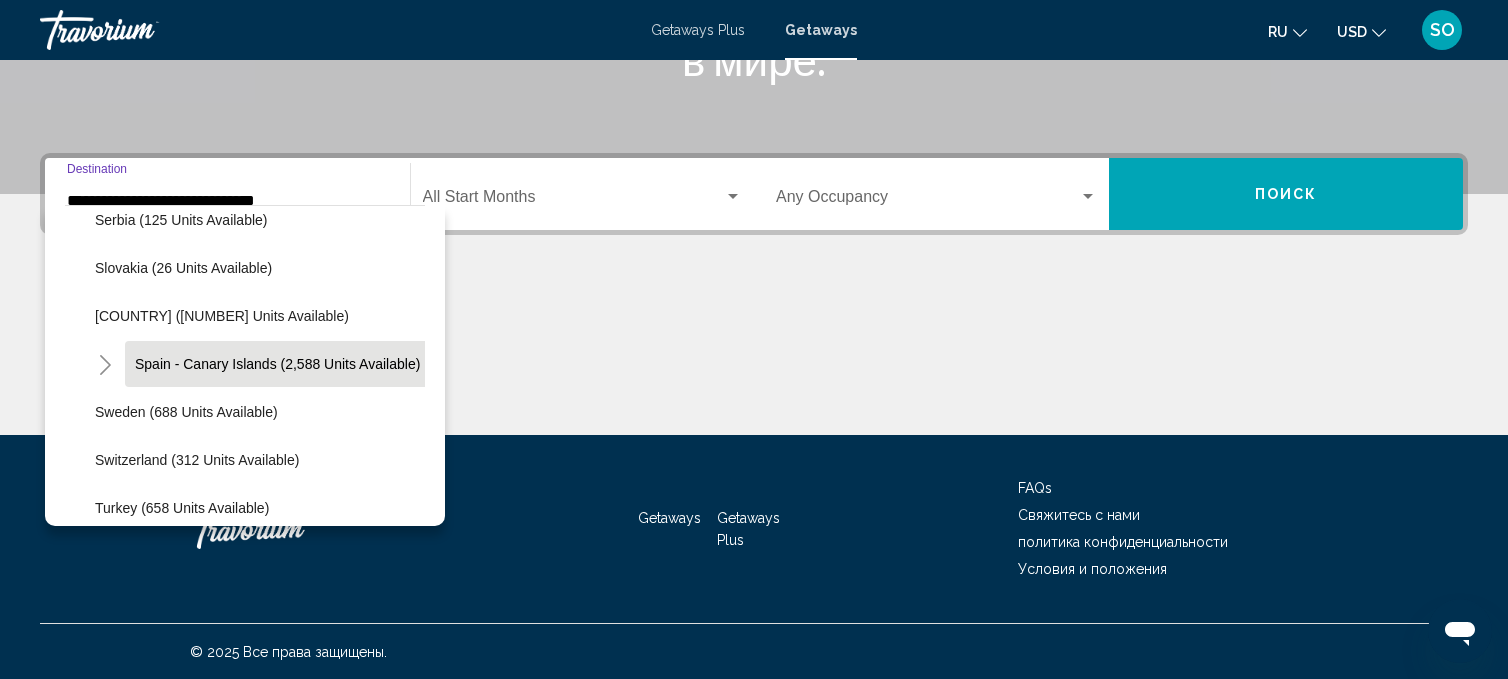 click on "Spain - Canary Islands (2,588 units available)" 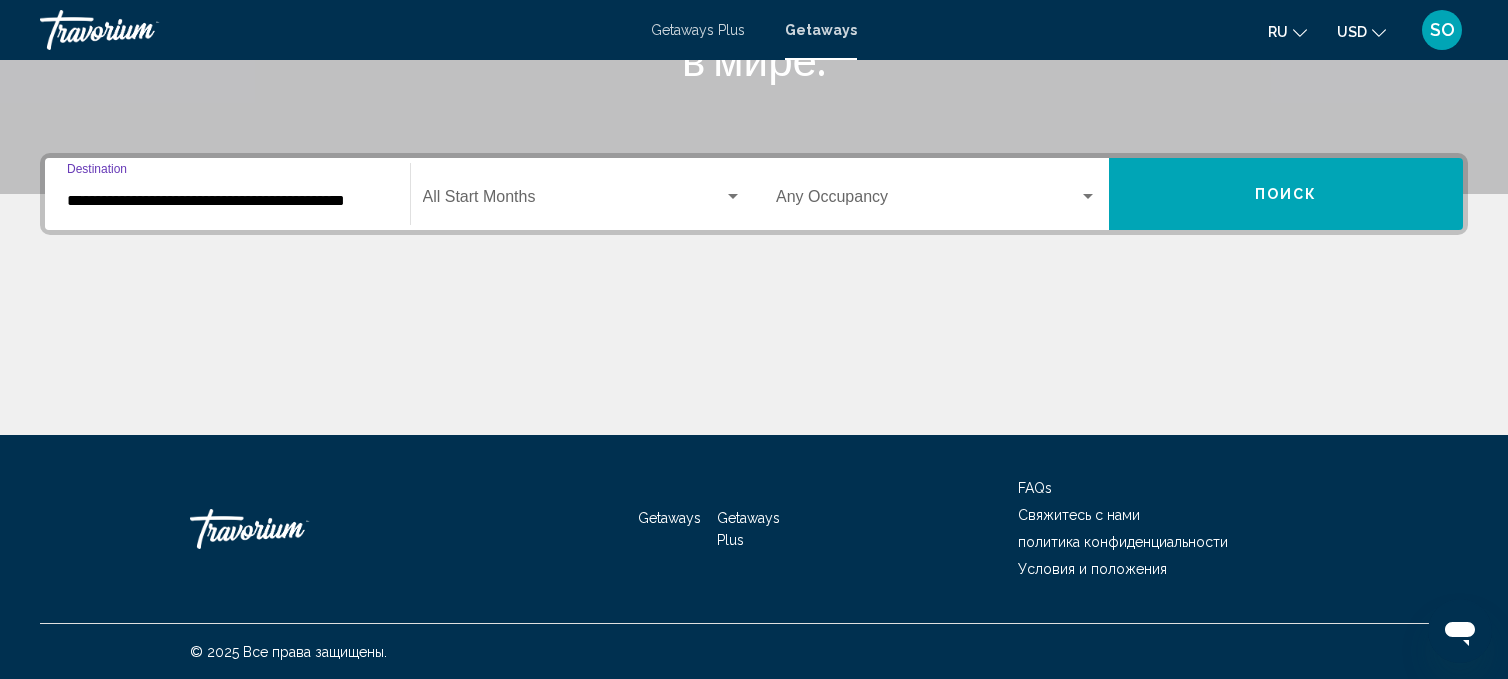 click at bounding box center (574, 201) 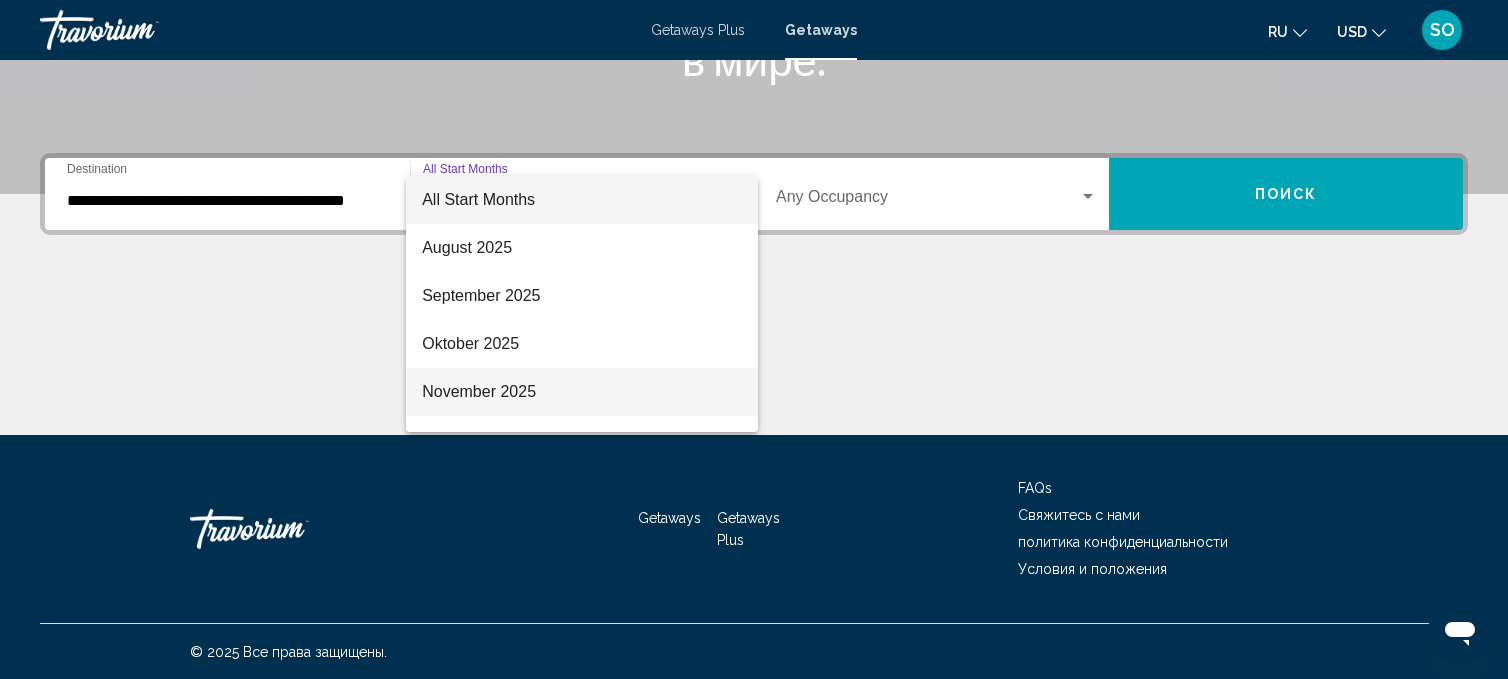 click on "November 2025" at bounding box center (582, 392) 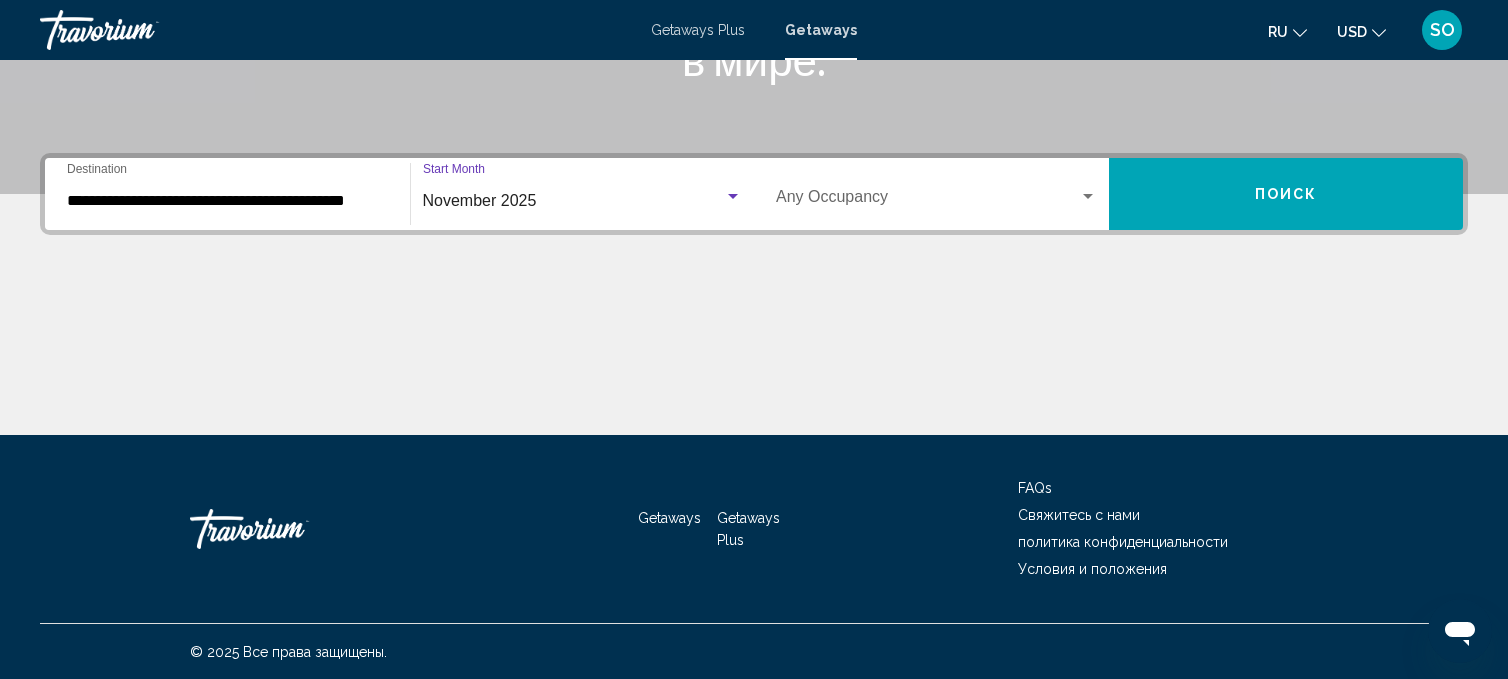 click at bounding box center (1088, 196) 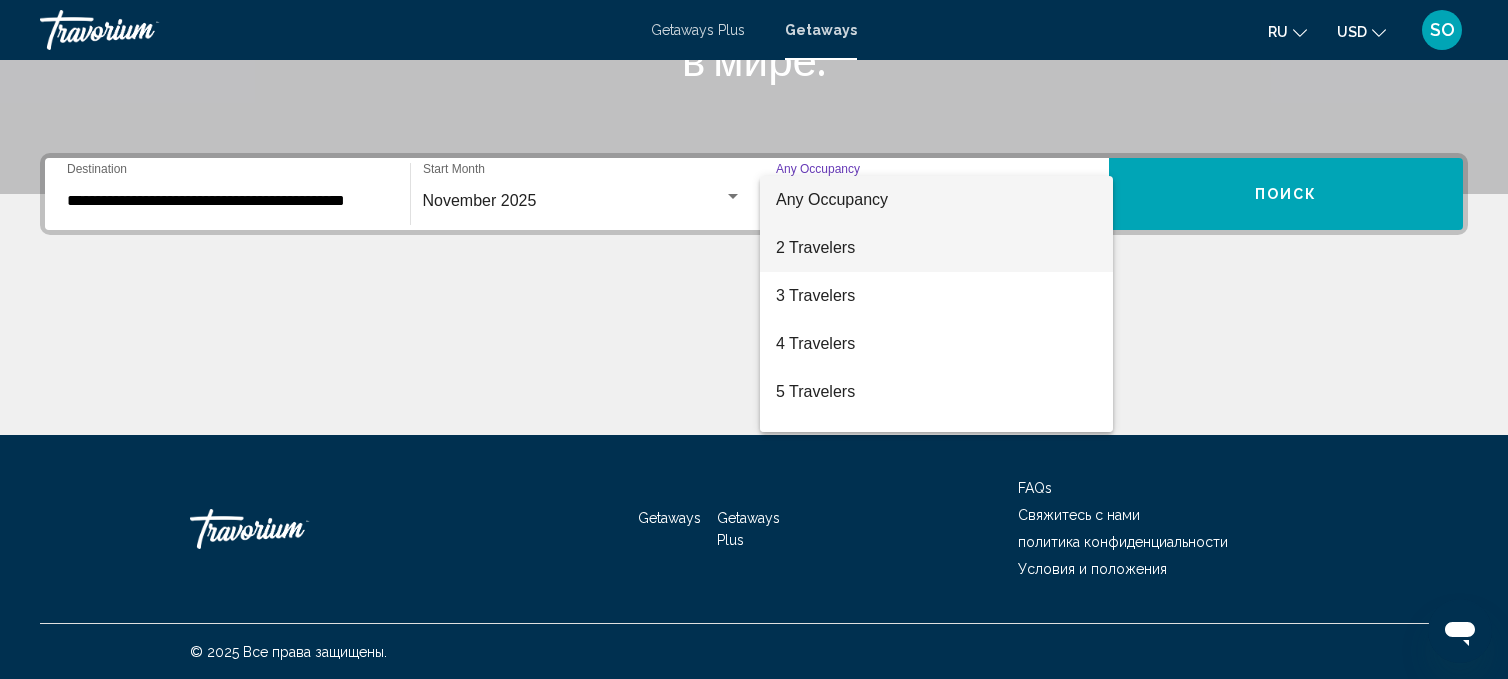 click on "2 Travelers" at bounding box center [936, 248] 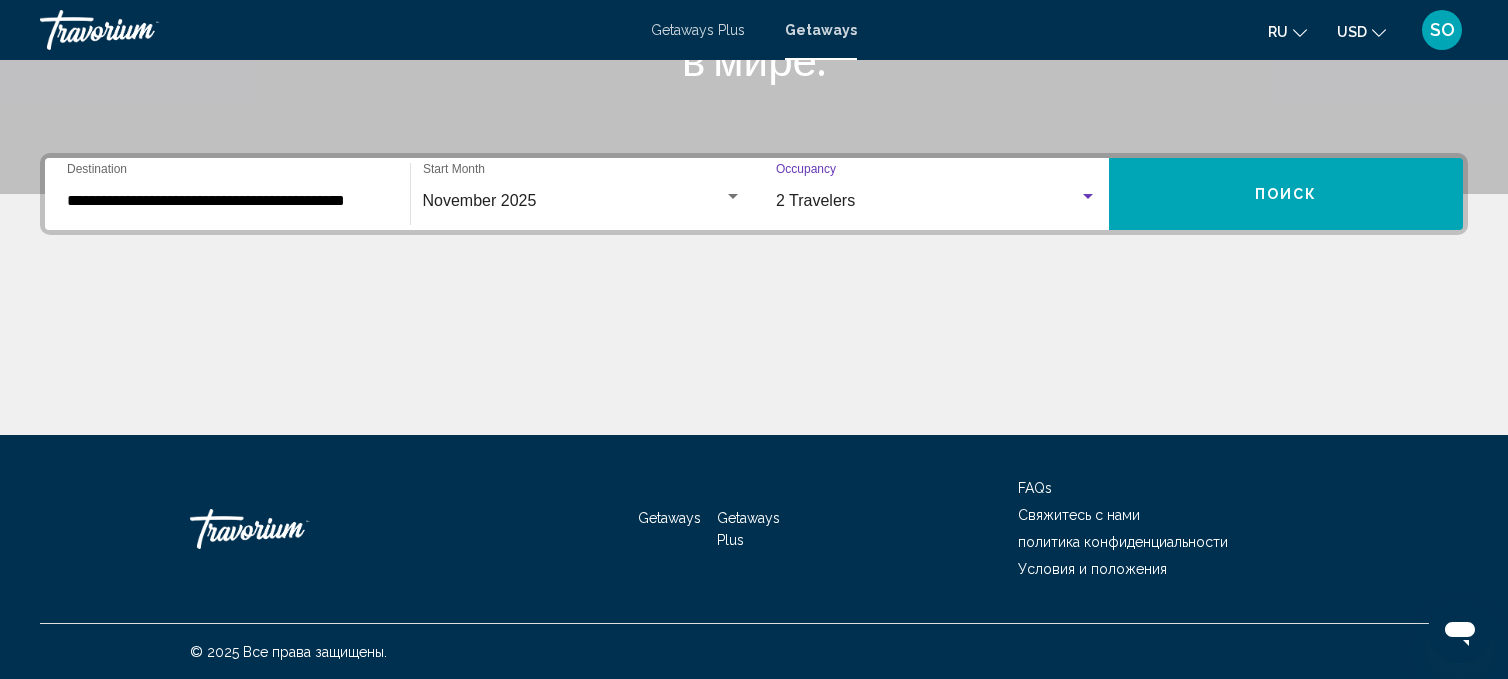 click on "Поиск" at bounding box center [1286, 194] 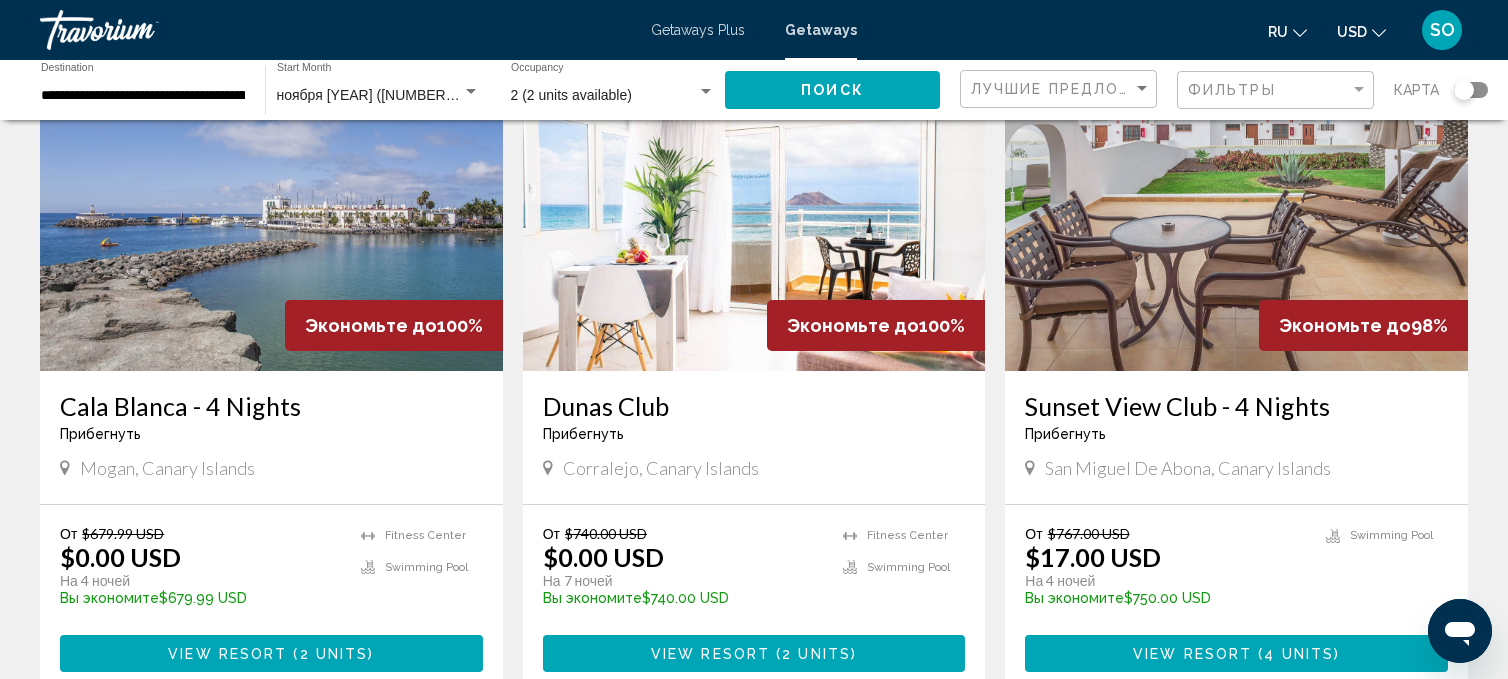 scroll, scrollTop: 149, scrollLeft: 0, axis: vertical 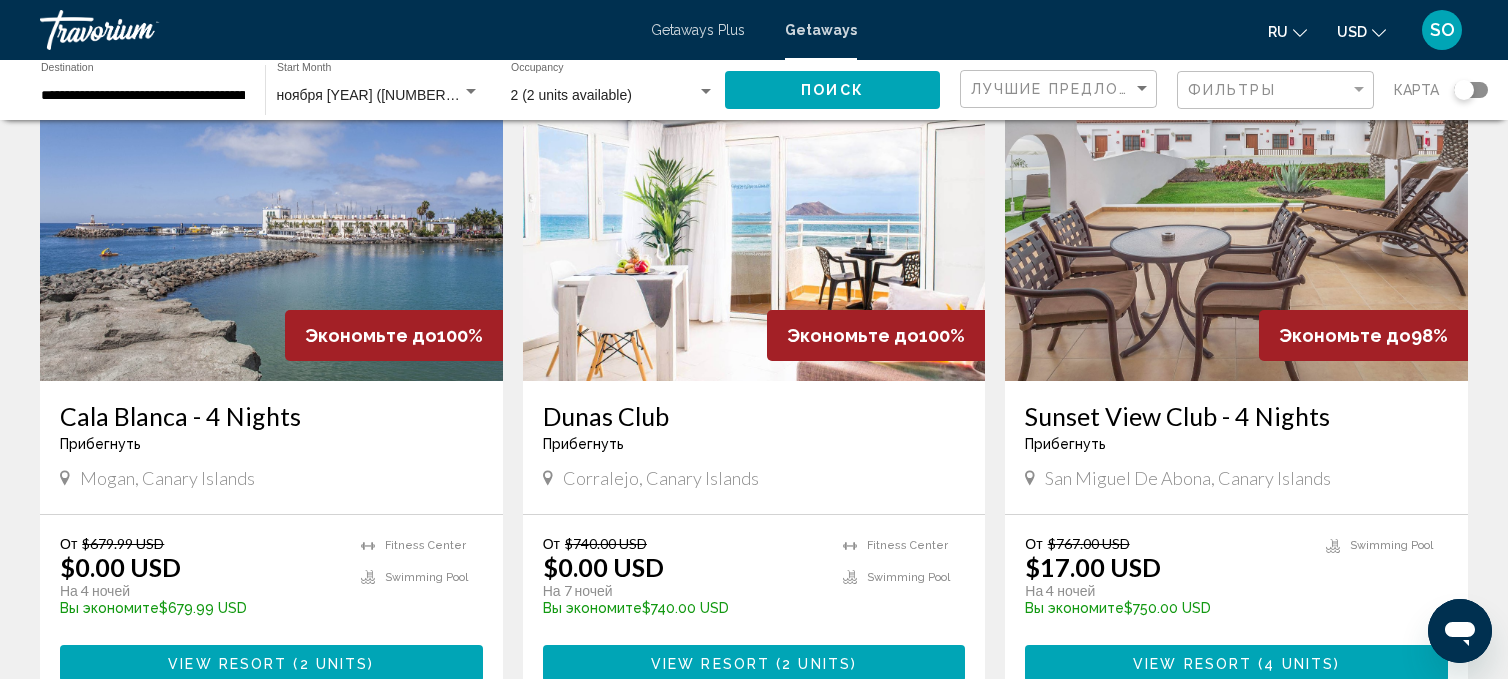 click on "View Resort    ( 2 units )" at bounding box center [754, 663] 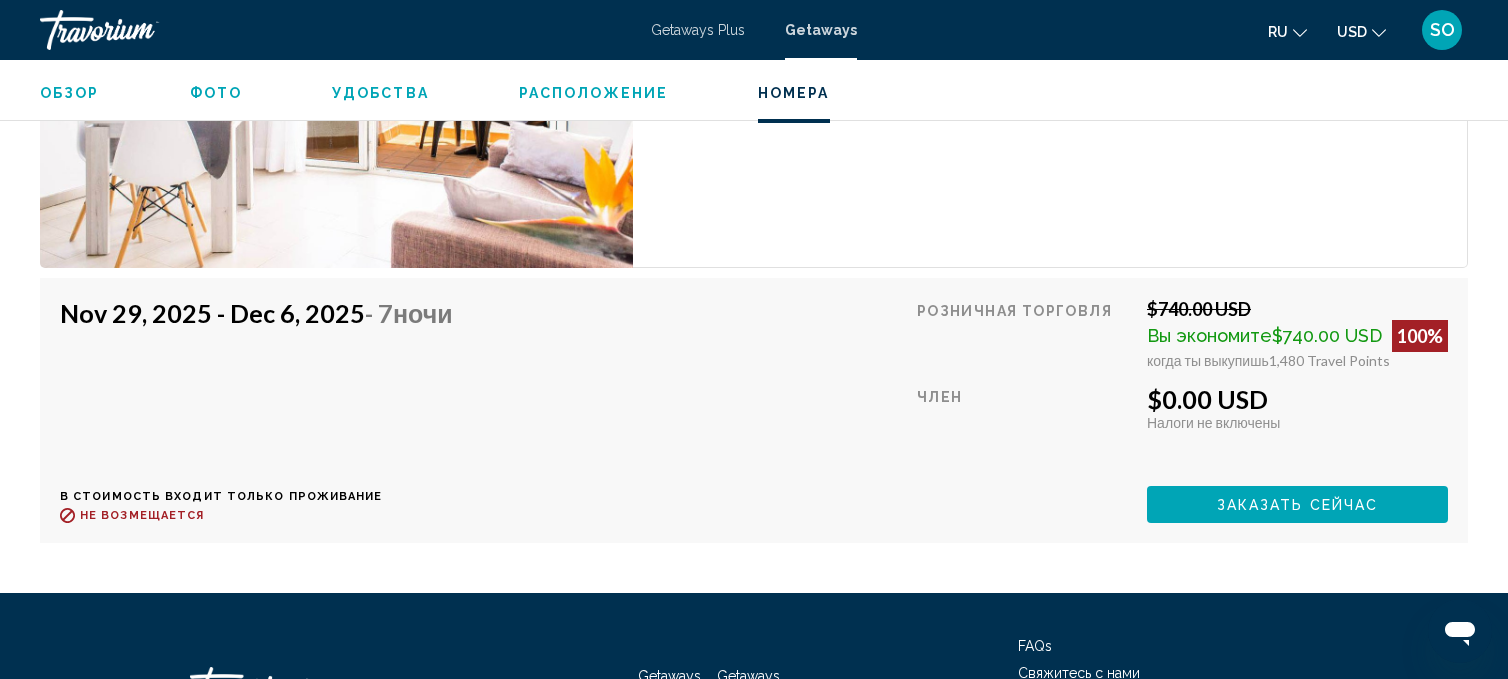 scroll, scrollTop: 3720, scrollLeft: 0, axis: vertical 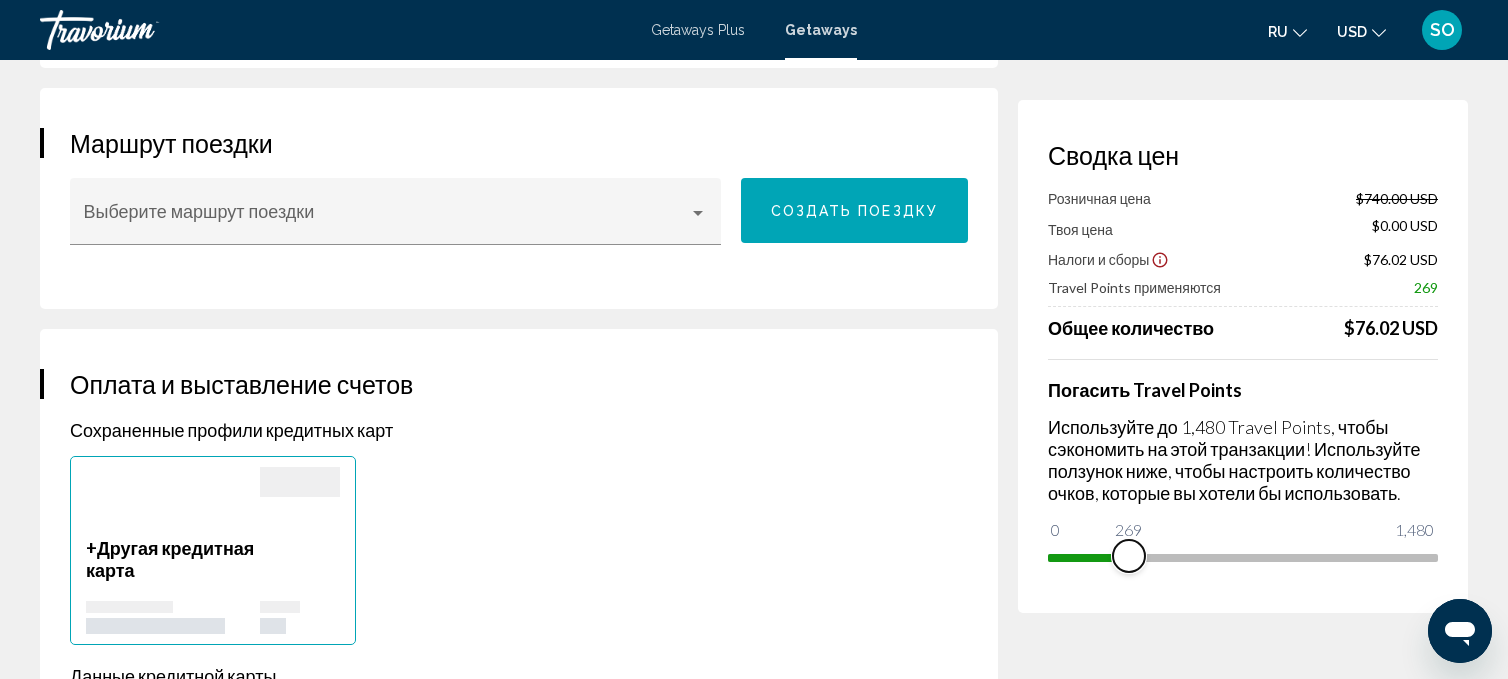 drag, startPoint x: 1425, startPoint y: 551, endPoint x: 1129, endPoint y: 547, distance: 296.02704 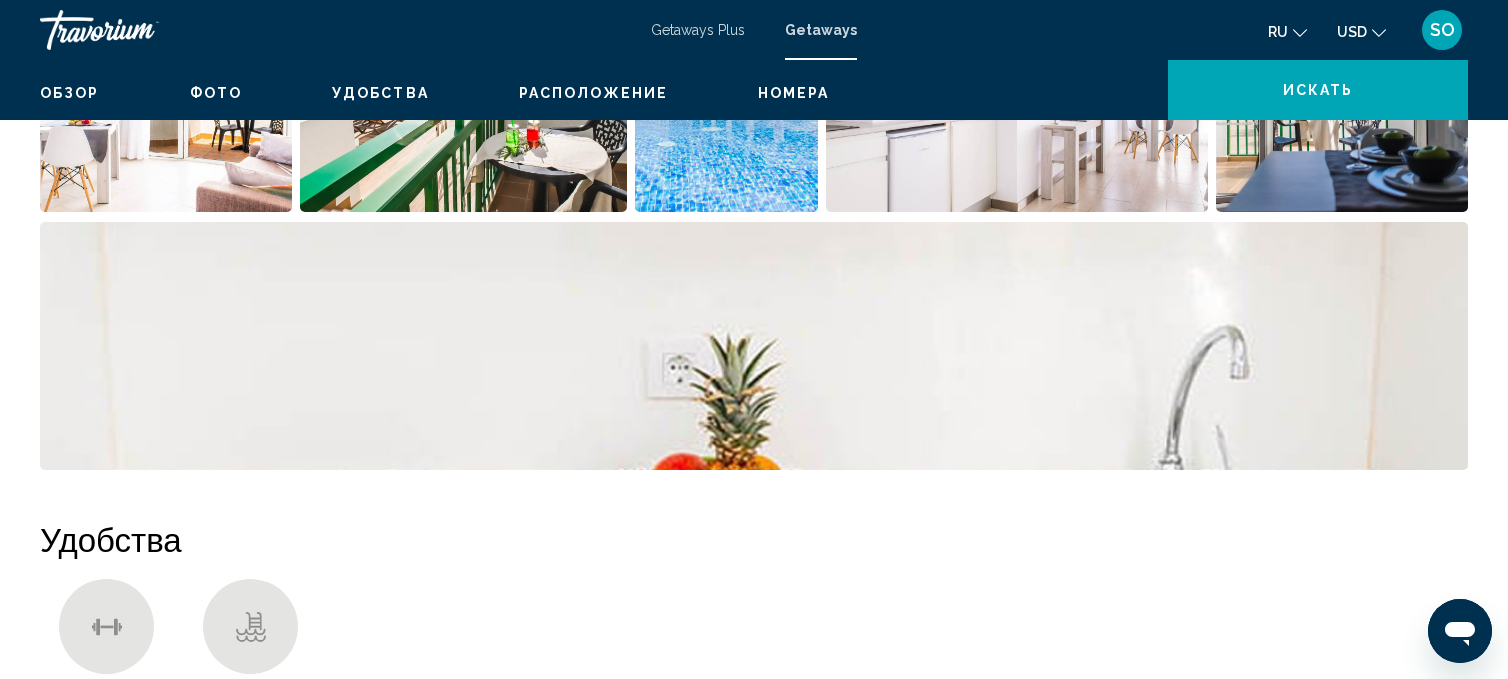 scroll, scrollTop: 20, scrollLeft: 0, axis: vertical 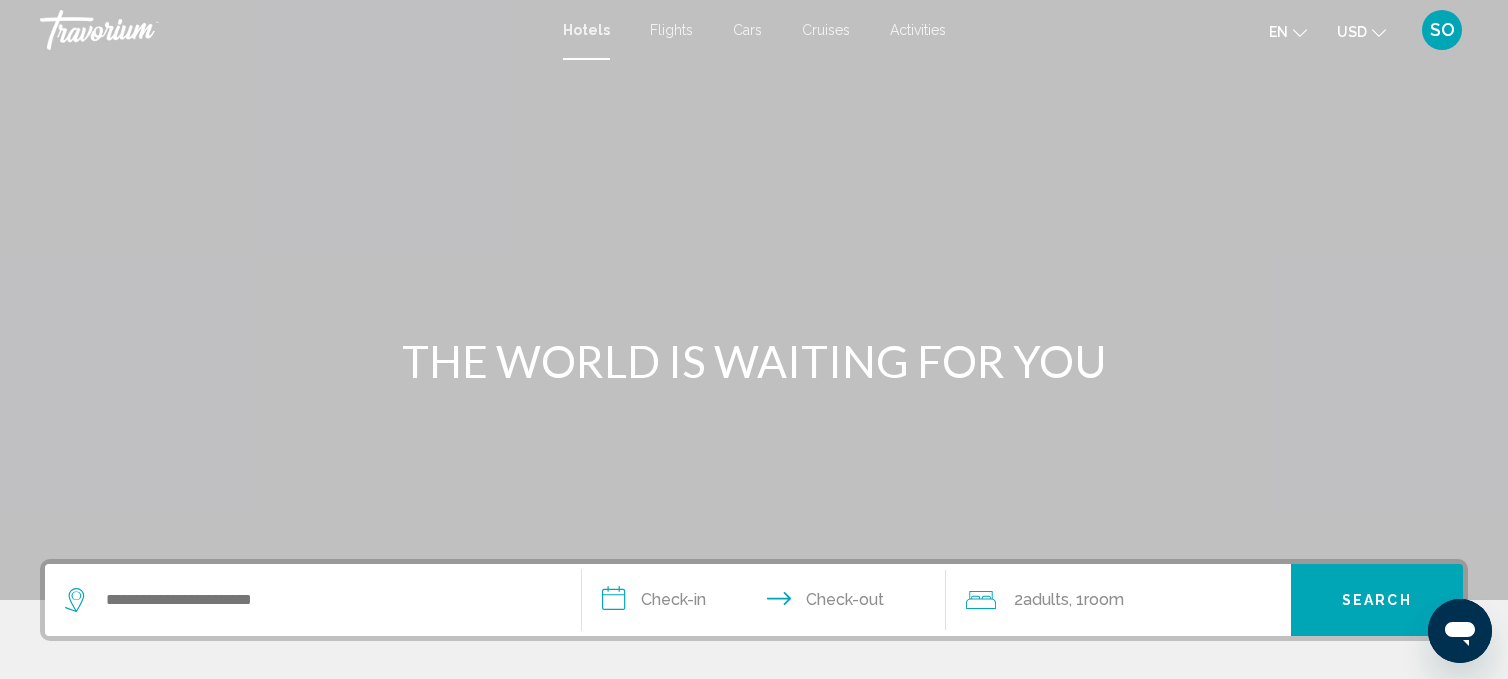 click on "Cruises" at bounding box center [826, 30] 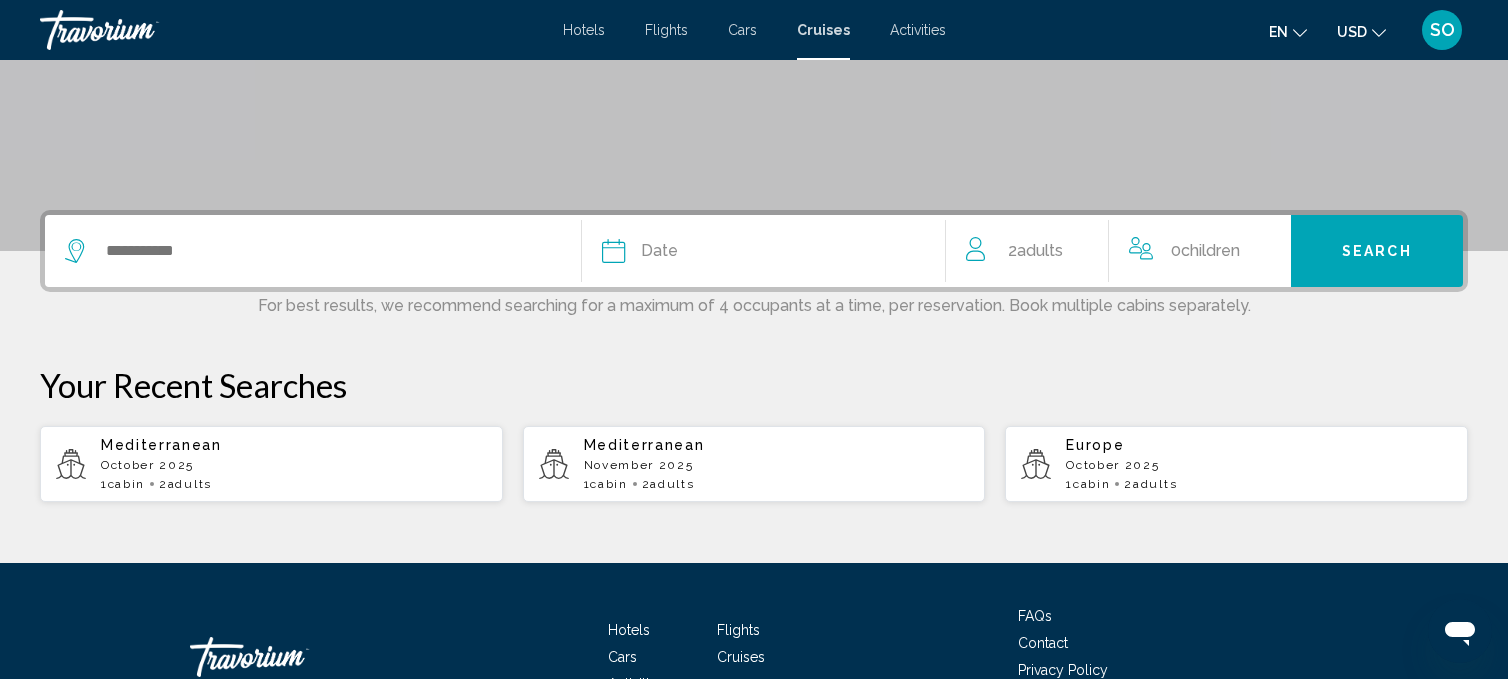 scroll, scrollTop: 355, scrollLeft: 0, axis: vertical 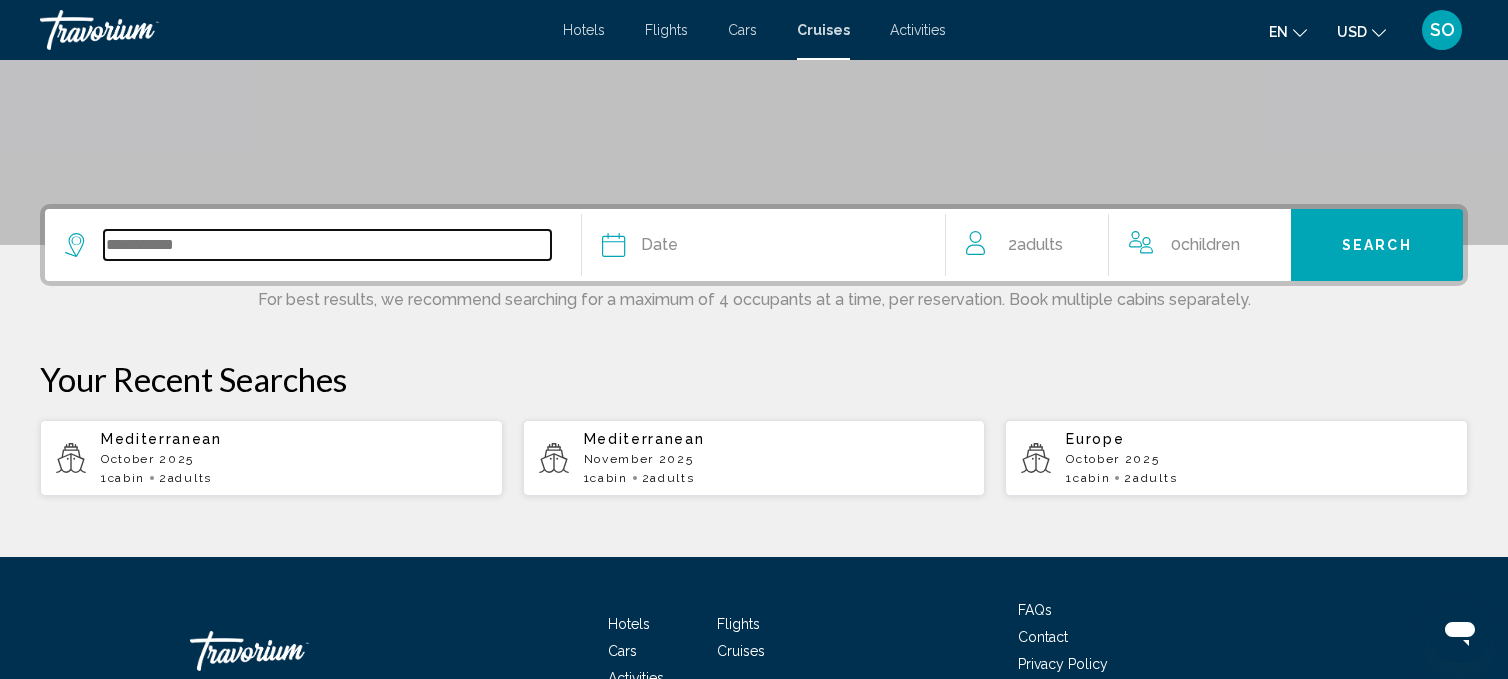 click at bounding box center (327, 245) 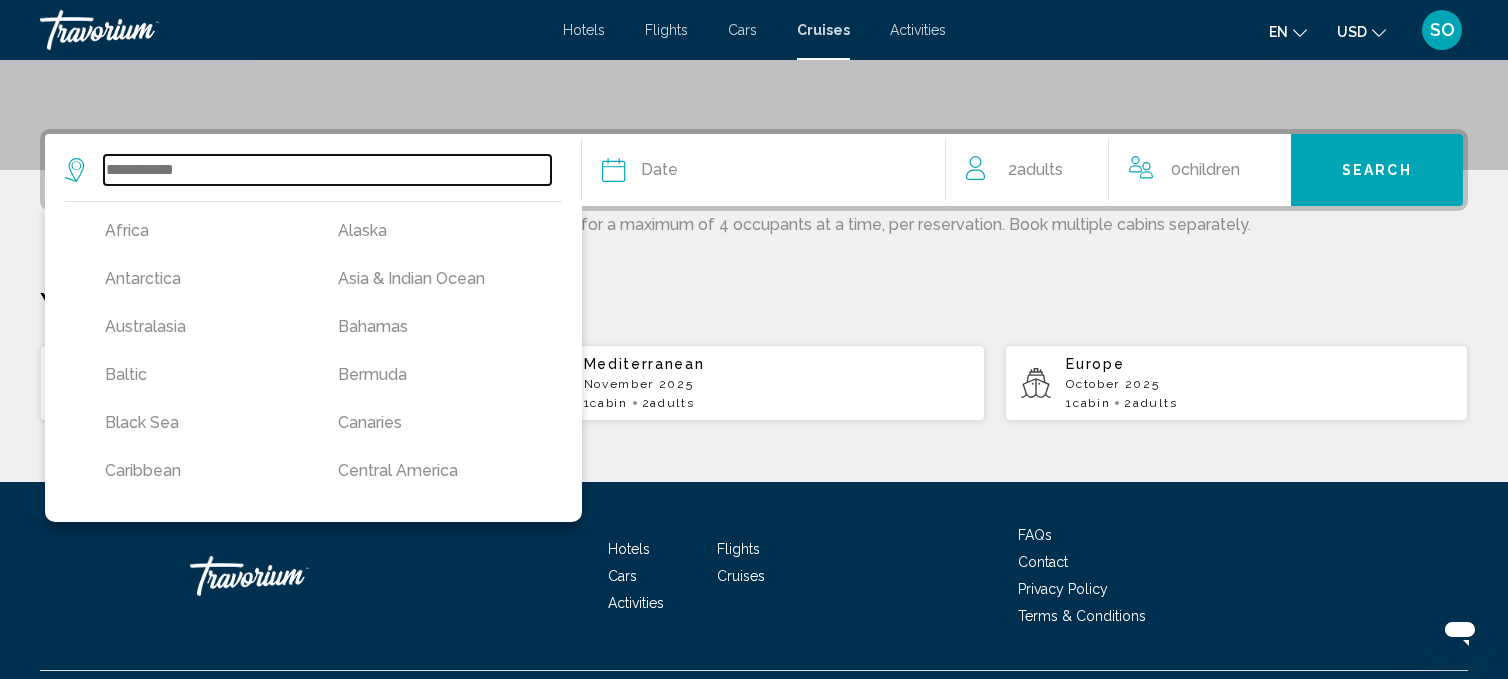 scroll, scrollTop: 476, scrollLeft: 0, axis: vertical 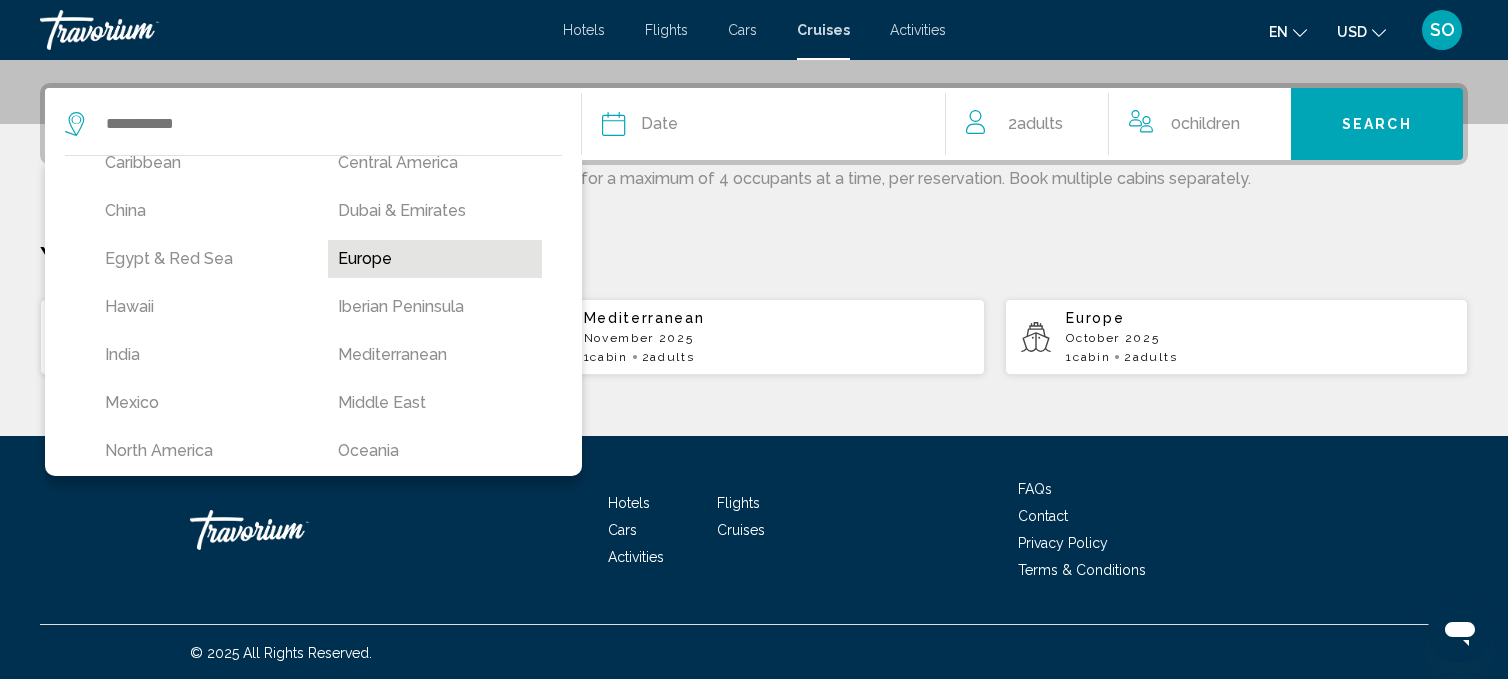 click on "Europe" at bounding box center [434, 259] 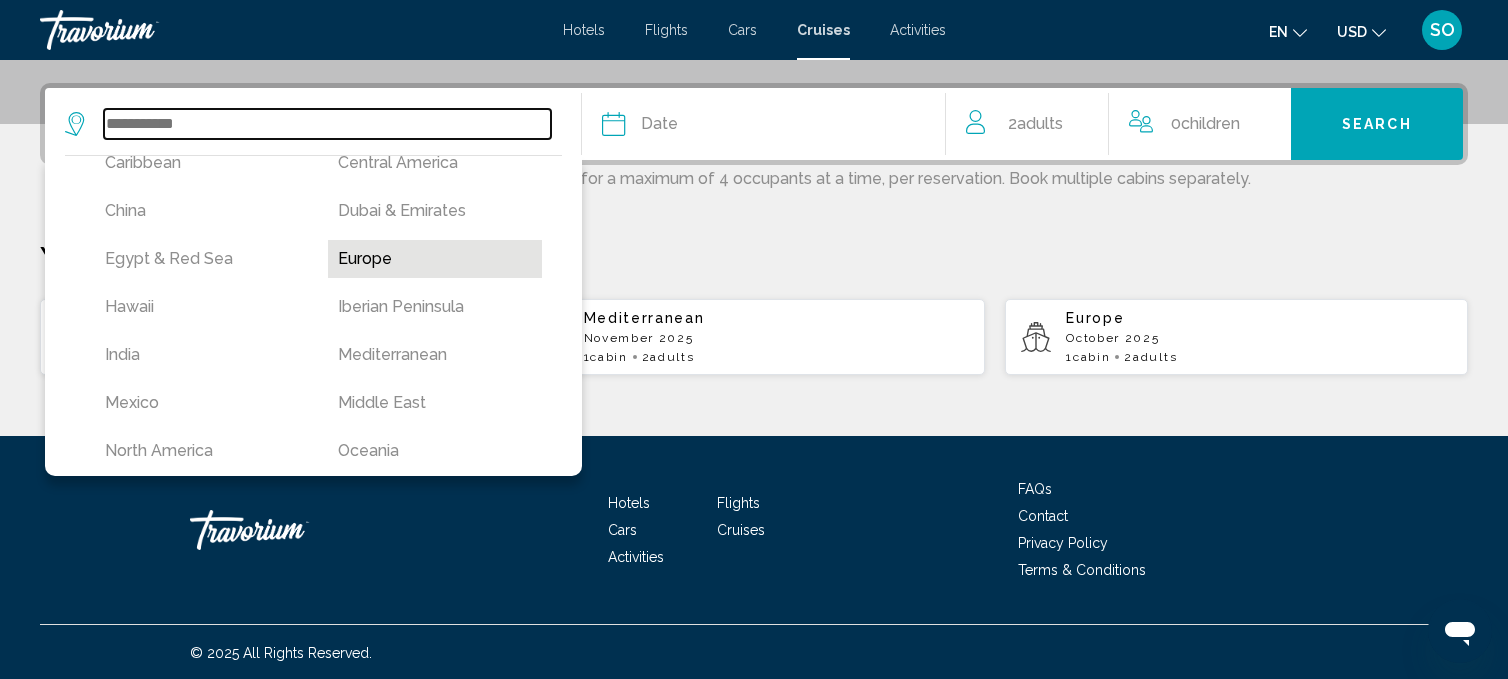 type on "******" 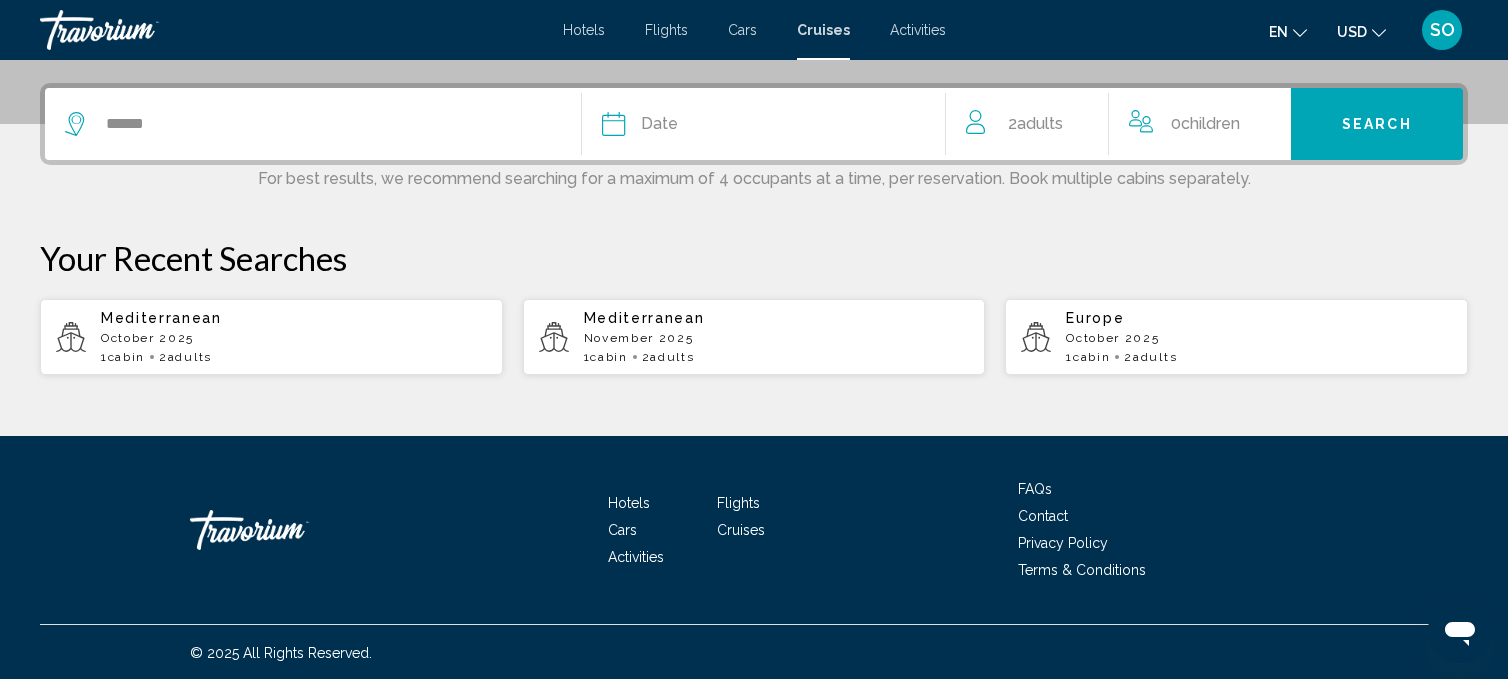 click on "Date" 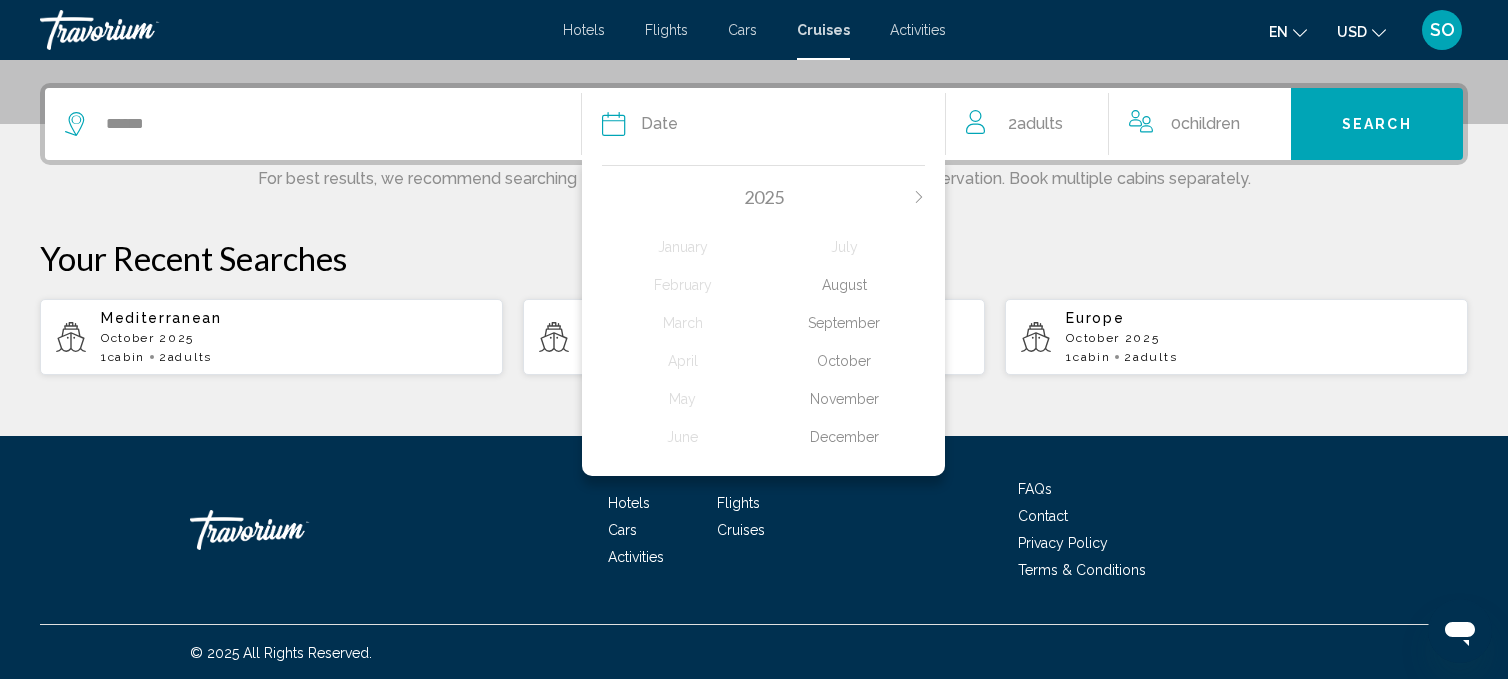 click on "October" 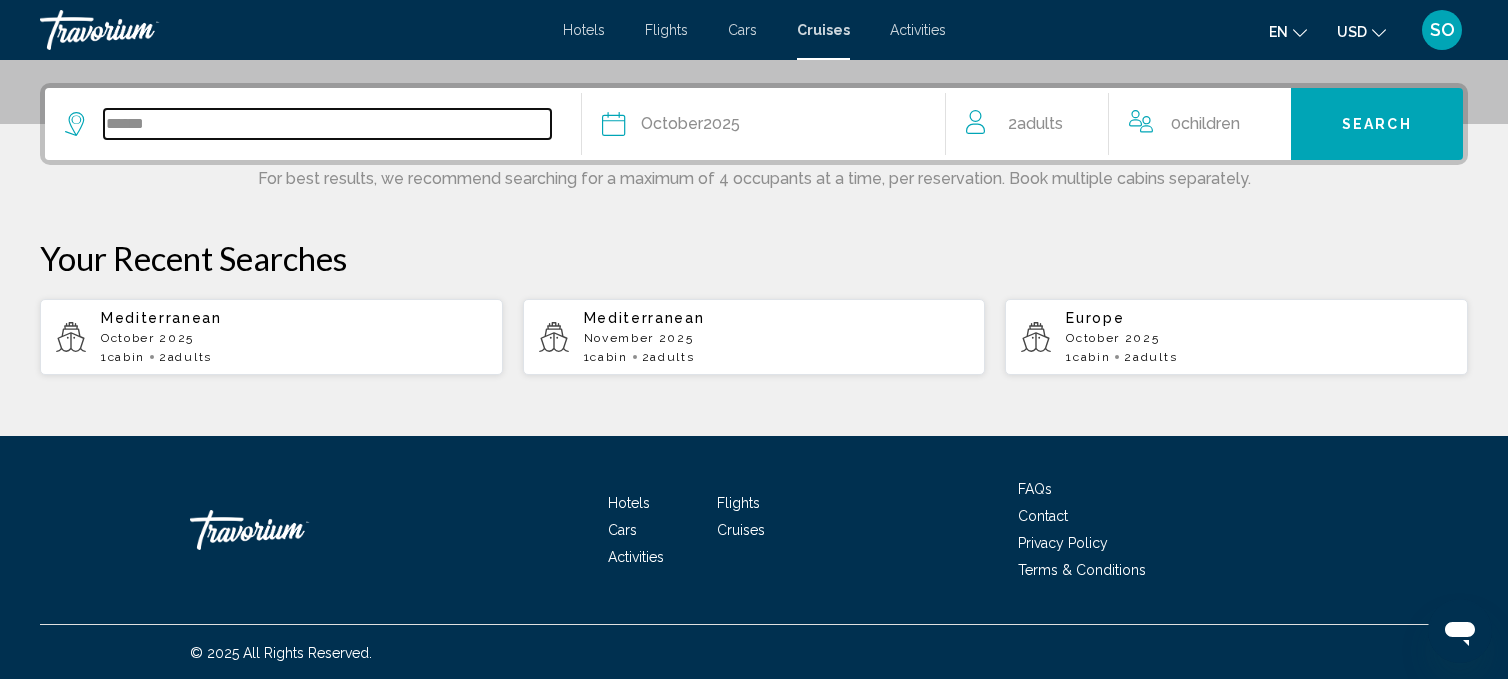 click on "******" at bounding box center [327, 124] 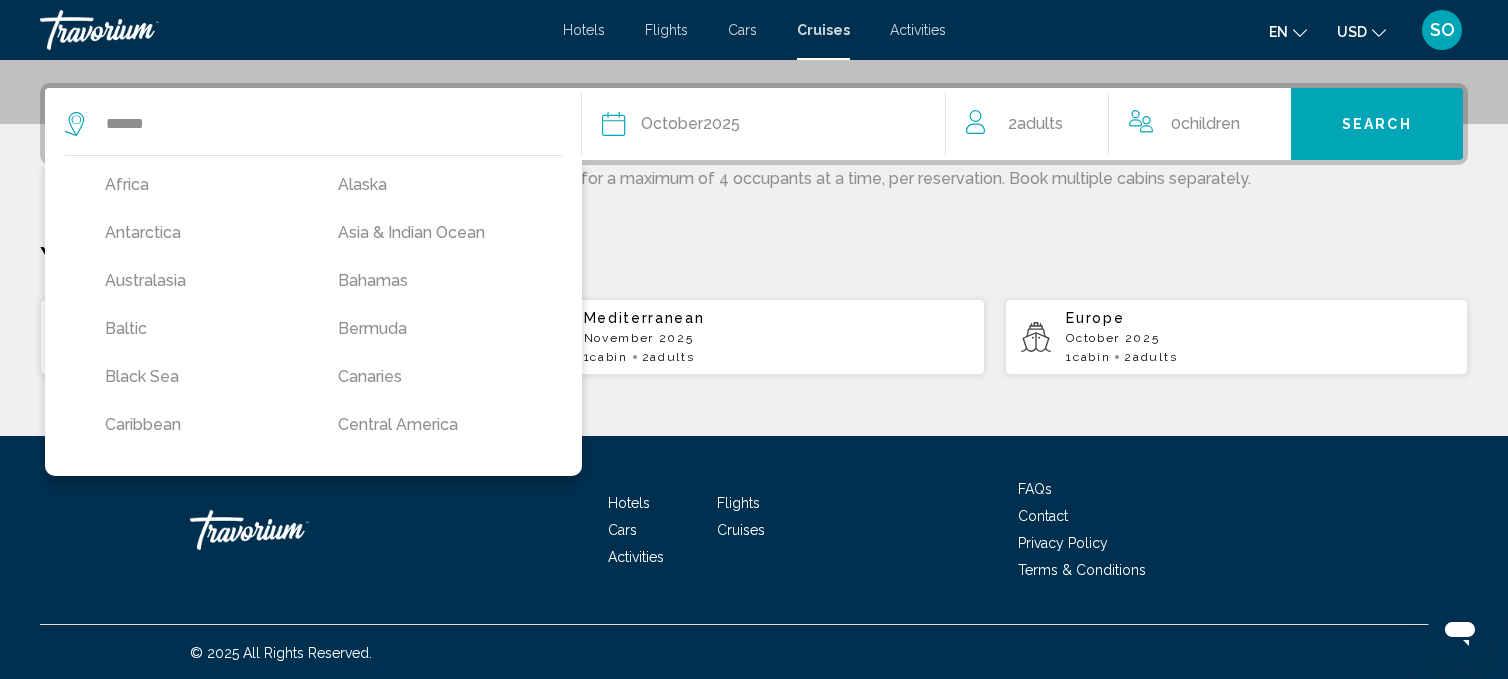click on "Search" at bounding box center (1377, 125) 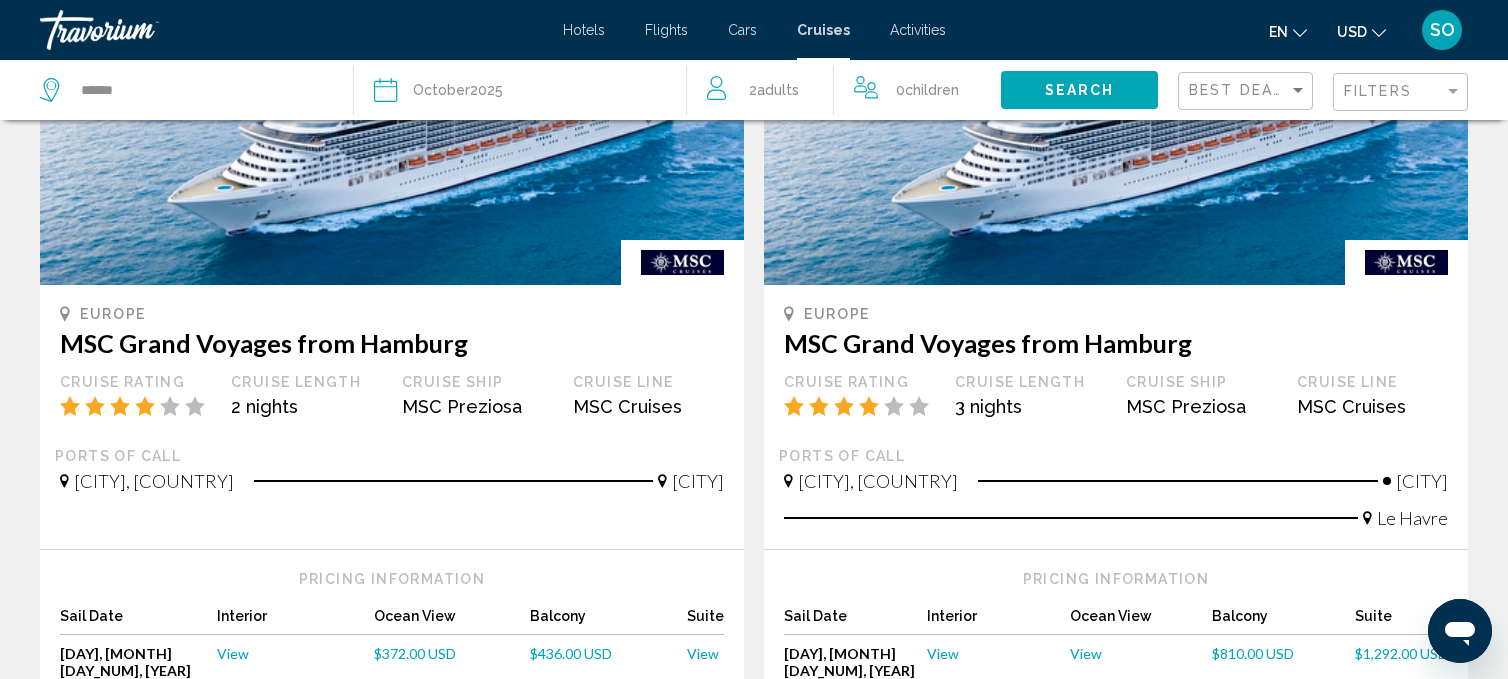 scroll, scrollTop: 263, scrollLeft: 0, axis: vertical 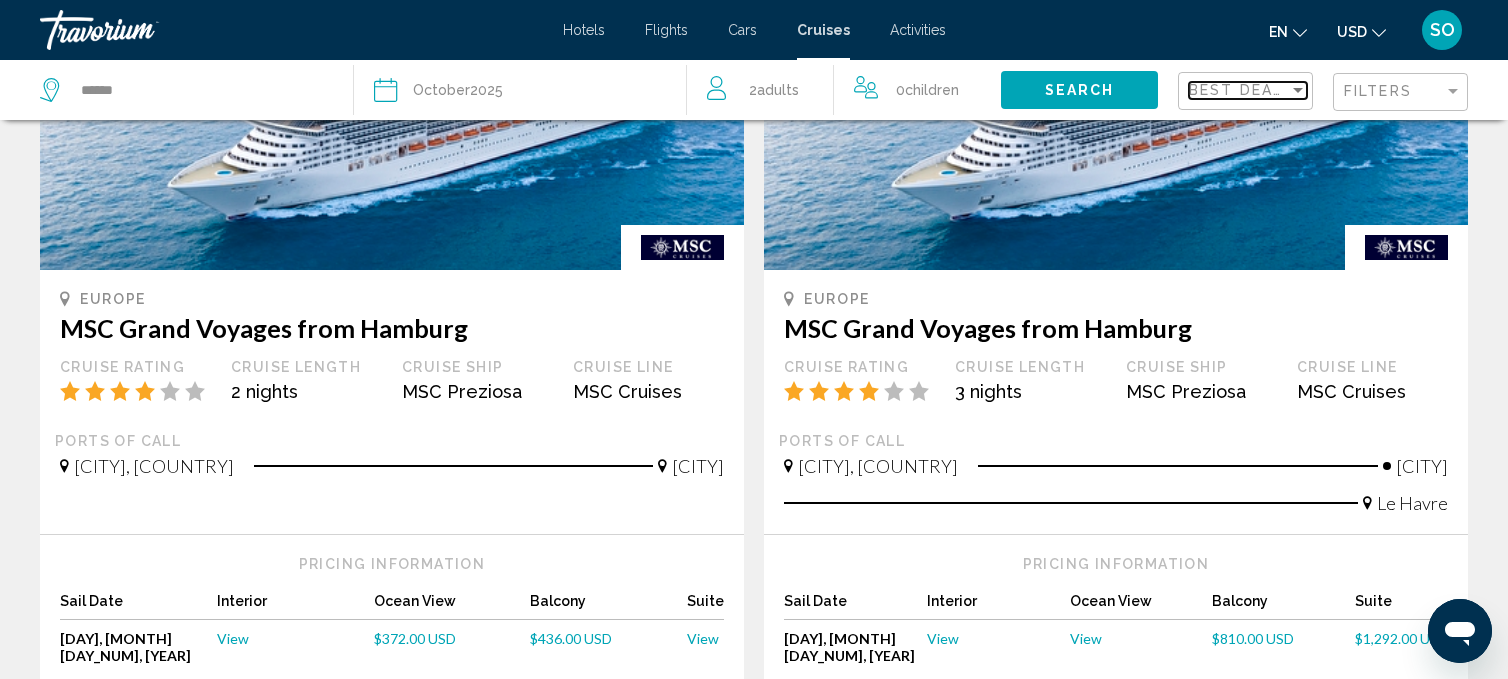 click at bounding box center (1298, 90) 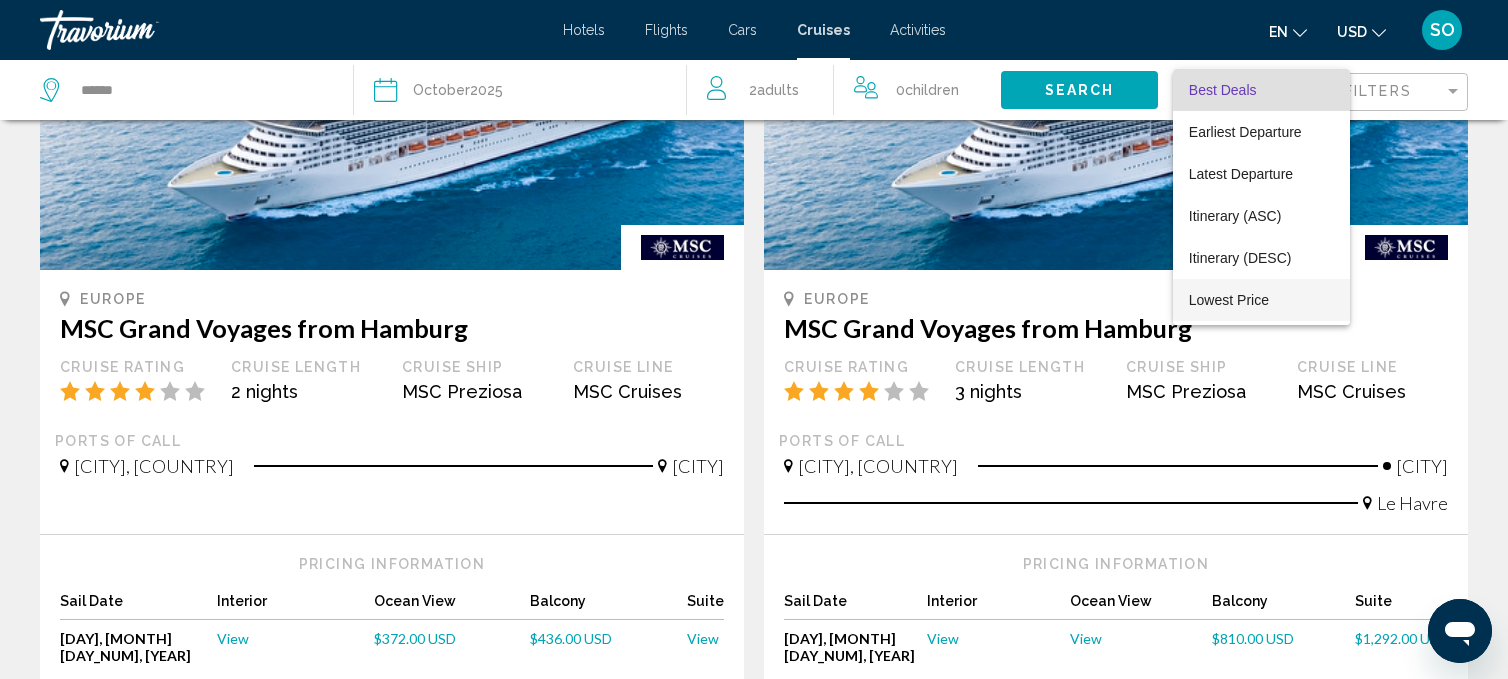 click on "Lowest Price" at bounding box center (1229, 300) 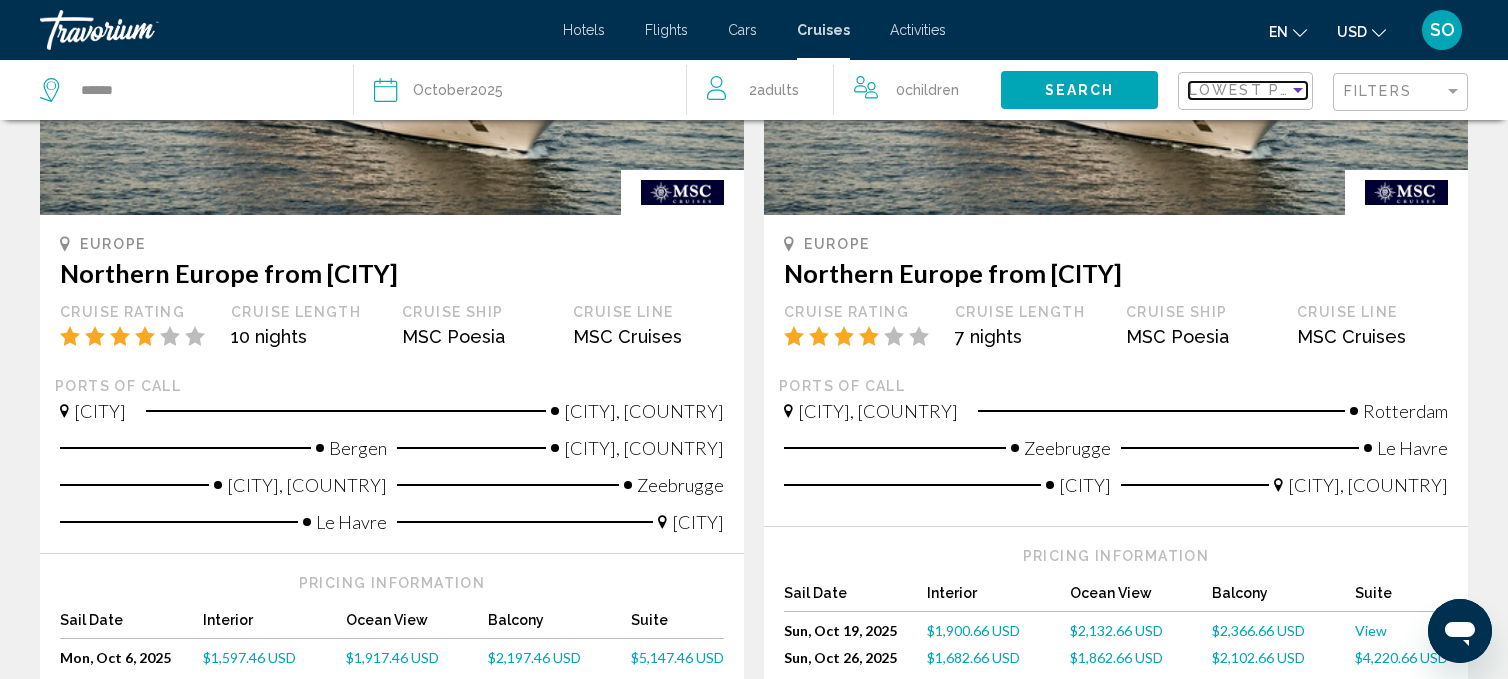 scroll, scrollTop: 1856, scrollLeft: 0, axis: vertical 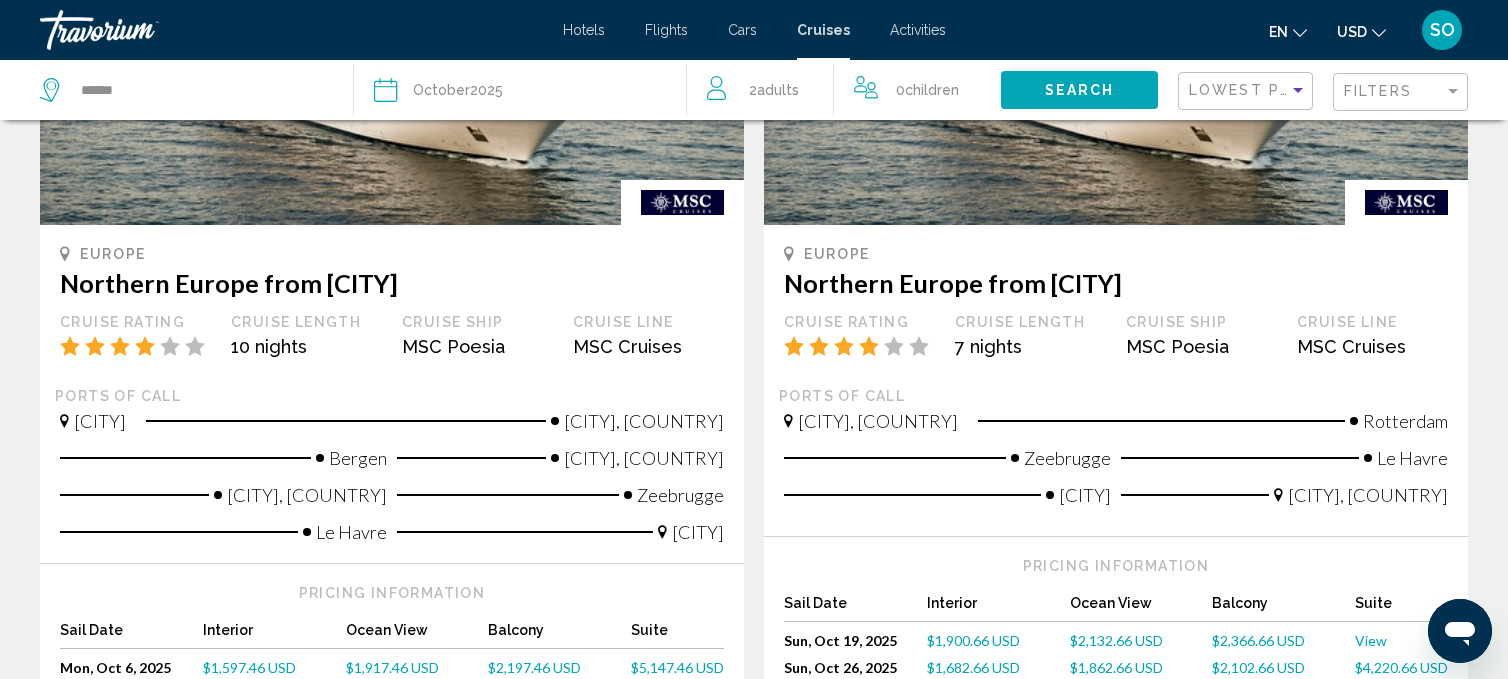 click on "$2,366.66 USD" at bounding box center [1258, 640] 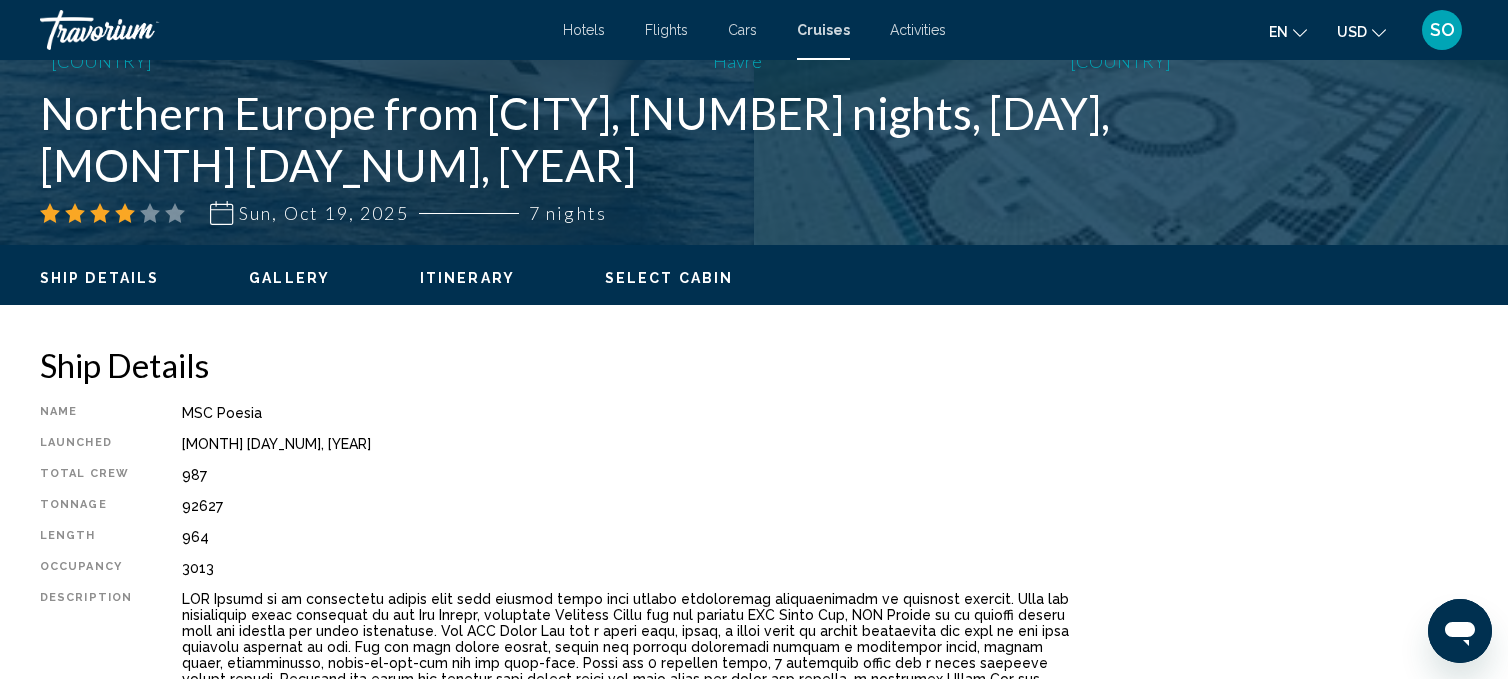 scroll, scrollTop: 0, scrollLeft: 0, axis: both 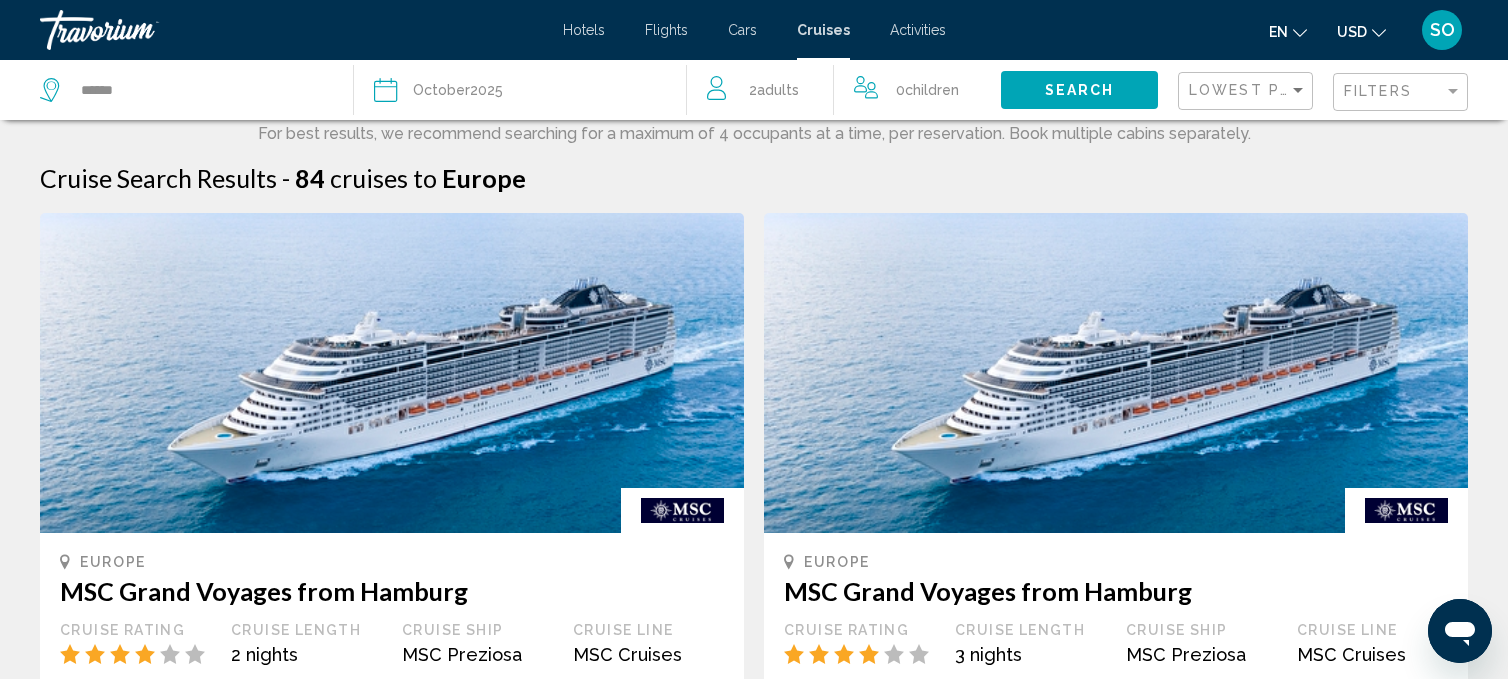 click on "October" 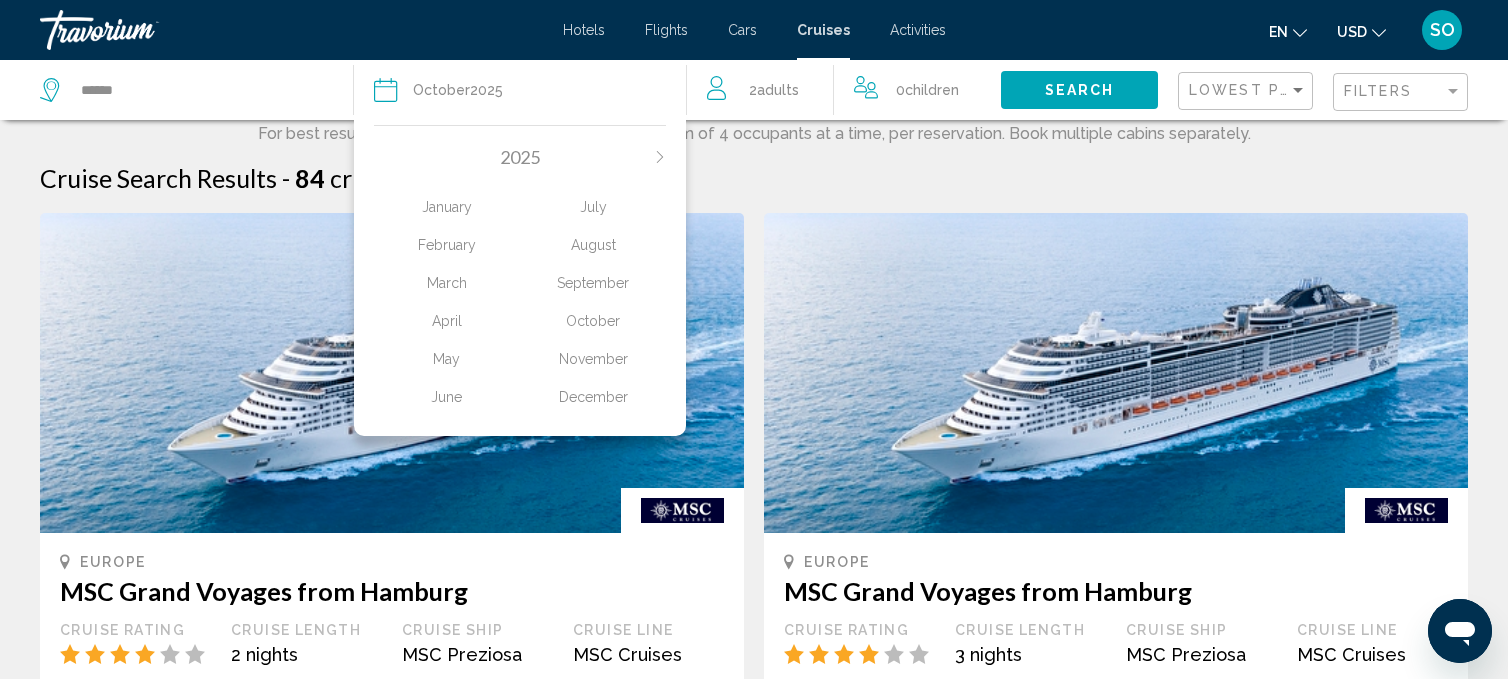 click on "March" 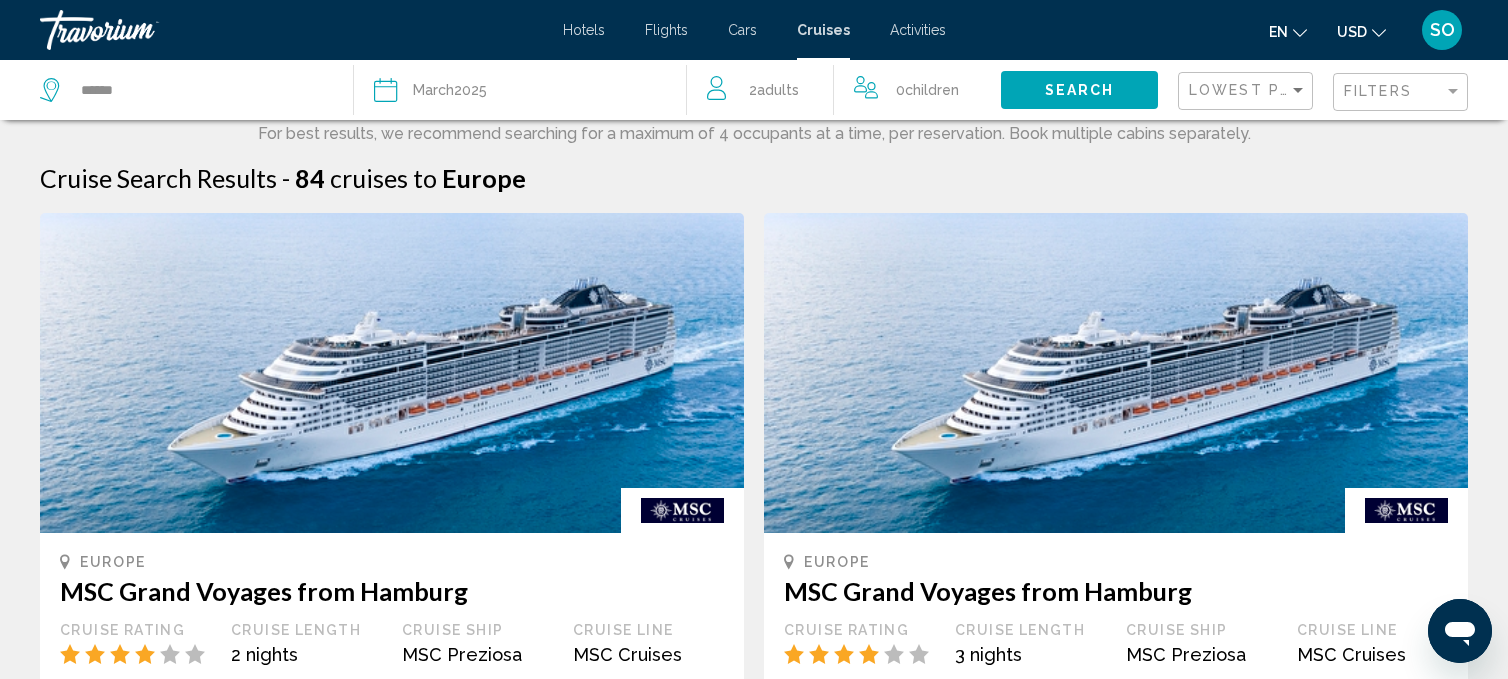 click on "[MONTH] [YEAR]" 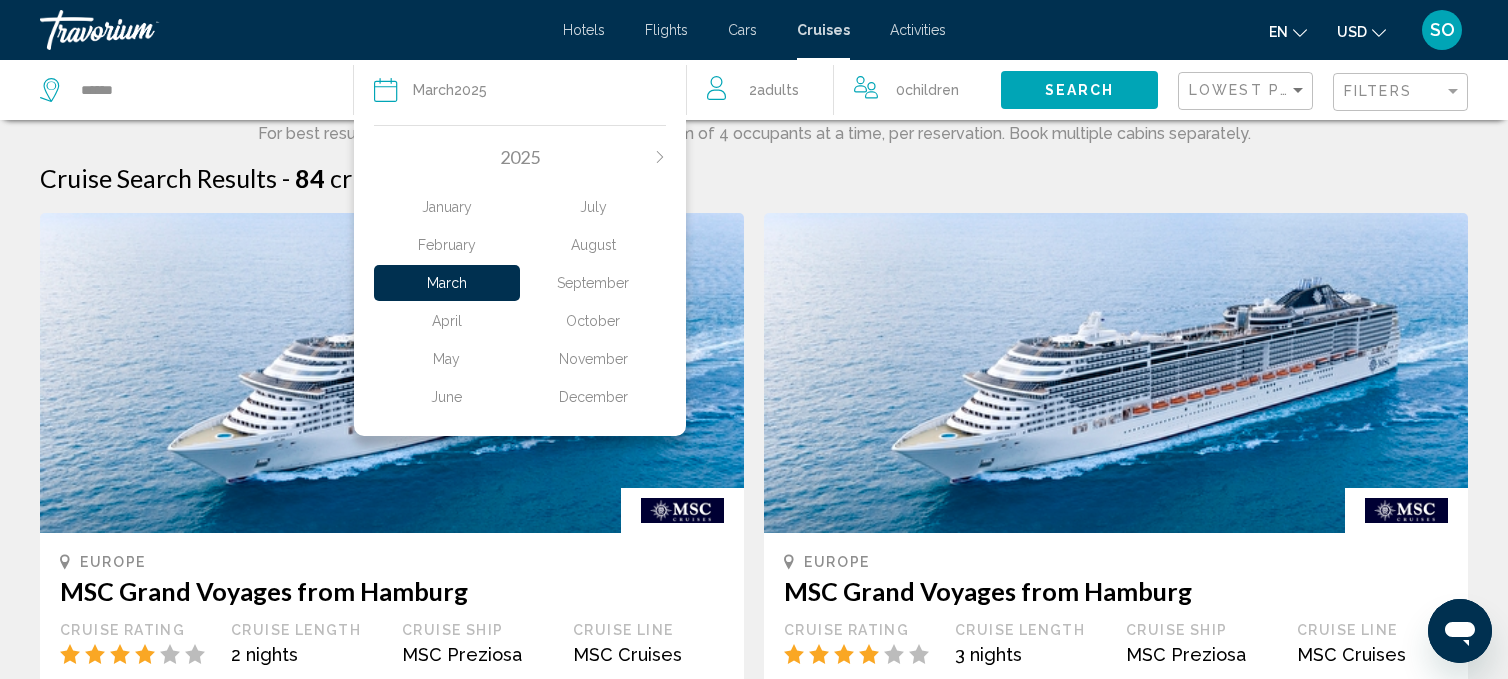 click 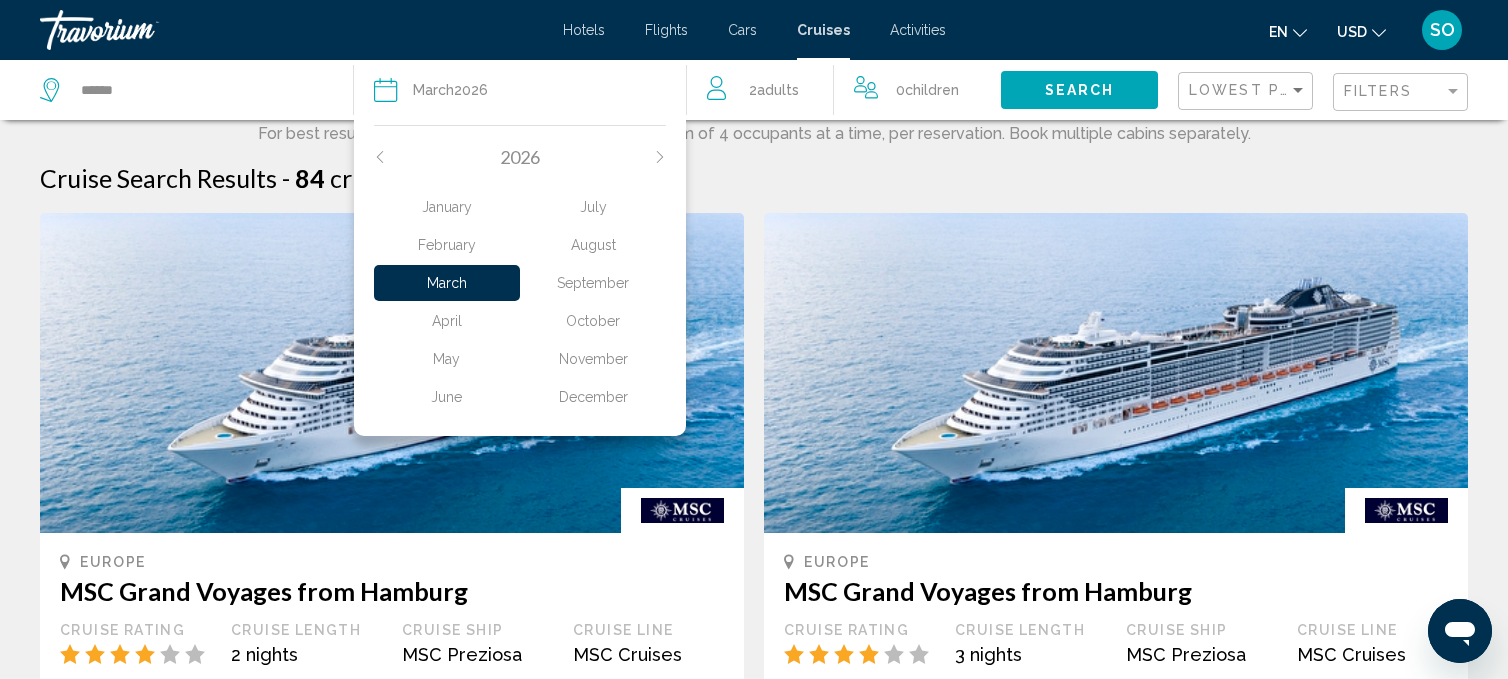 click on "April" 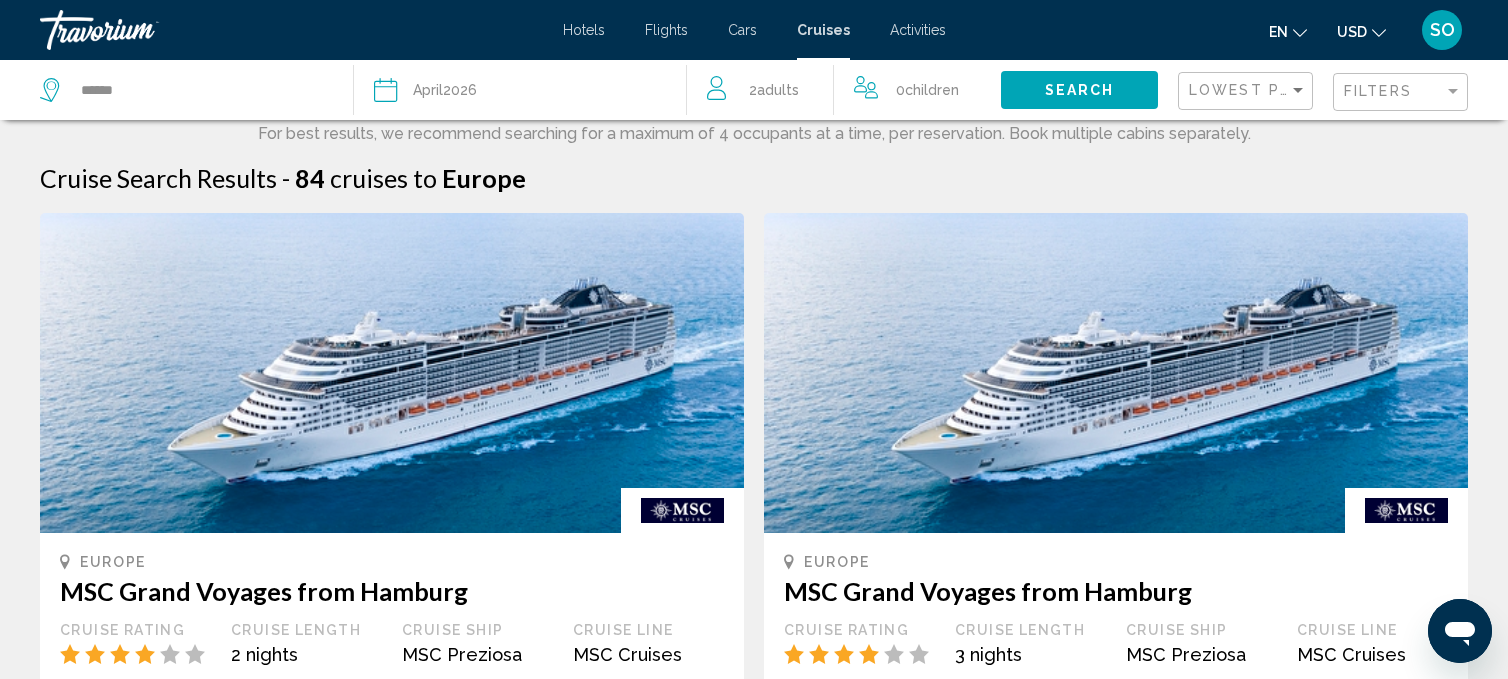 click on "Search" 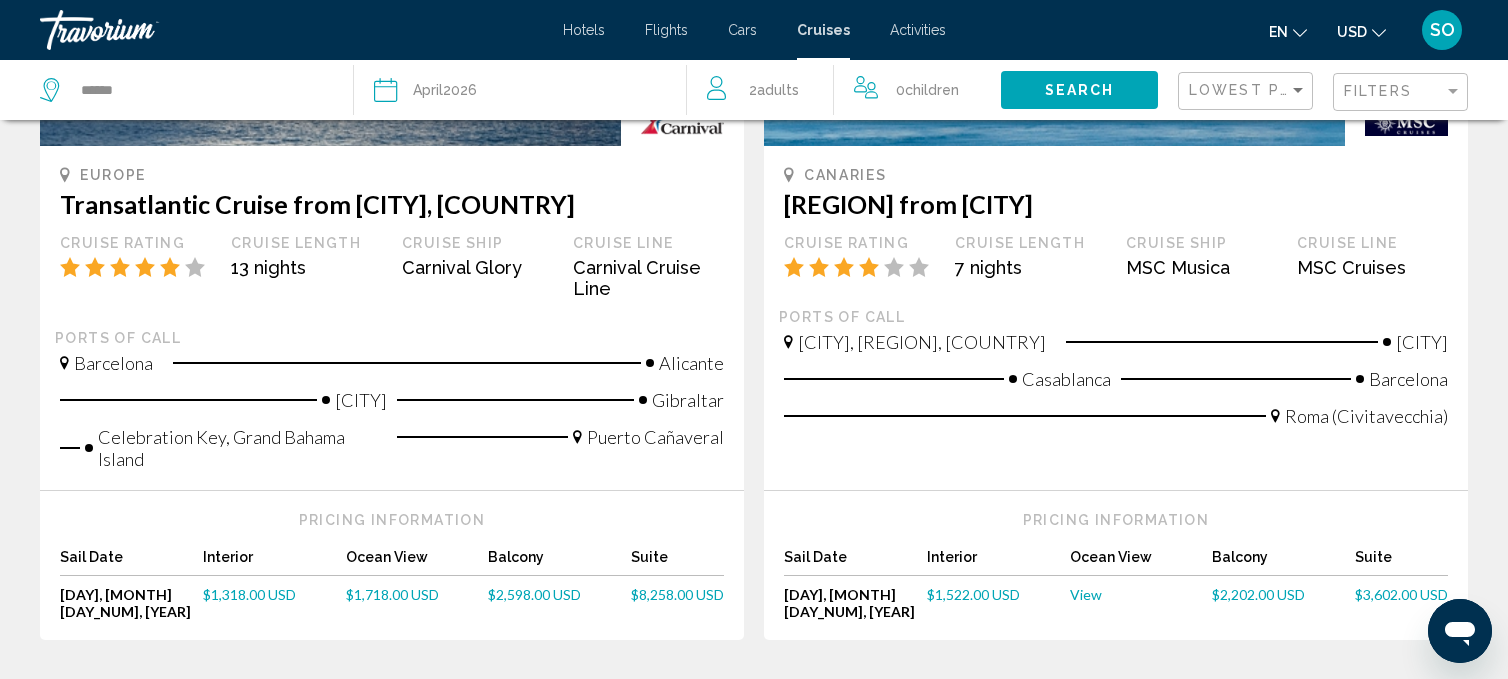 scroll, scrollTop: 392, scrollLeft: 0, axis: vertical 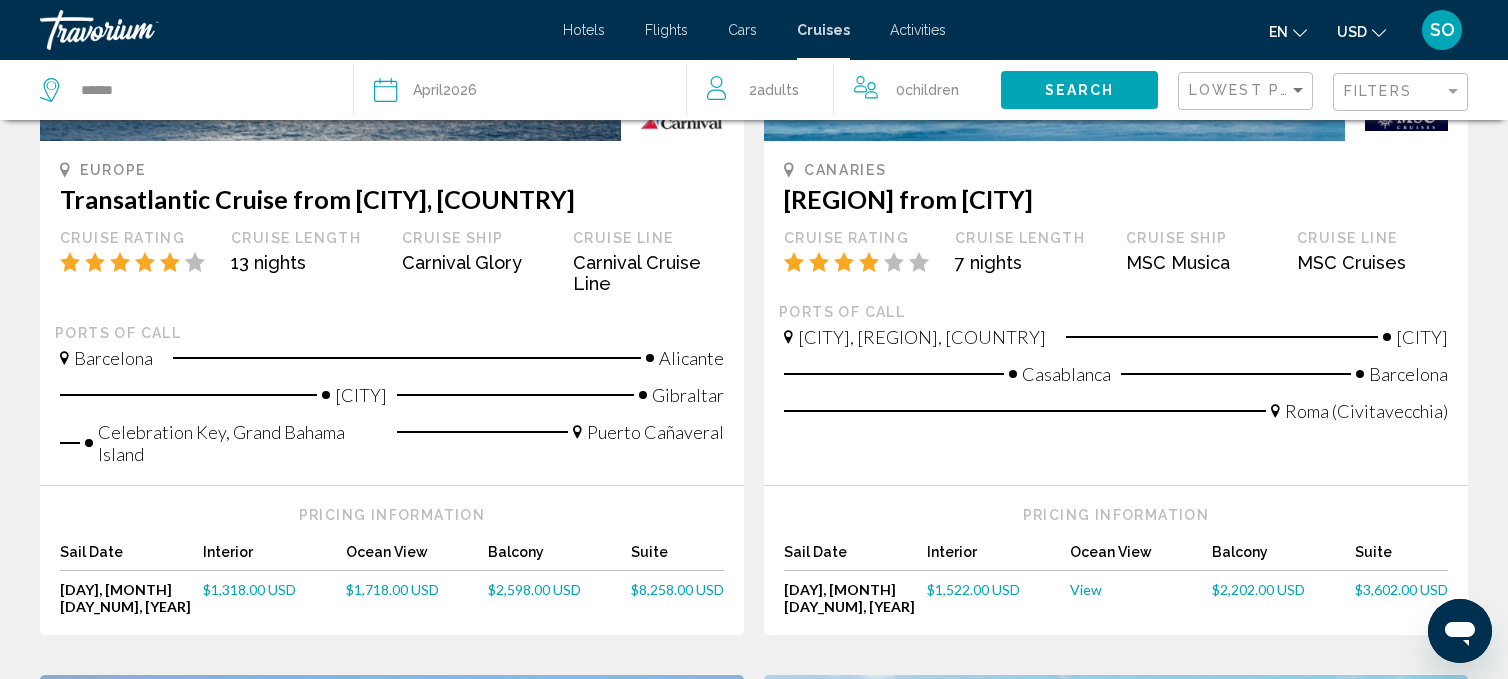 click on "Balcony" at bounding box center (1283, 557) 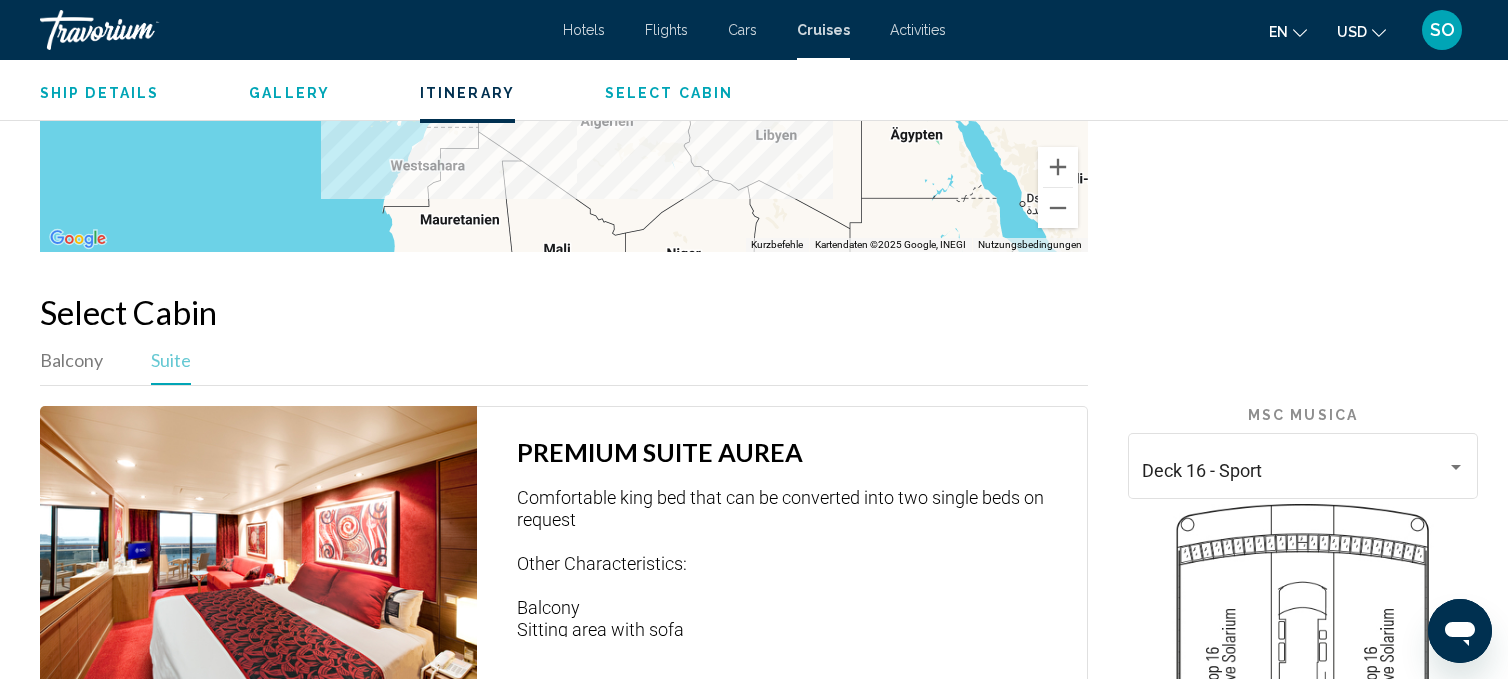 scroll, scrollTop: 2638, scrollLeft: 0, axis: vertical 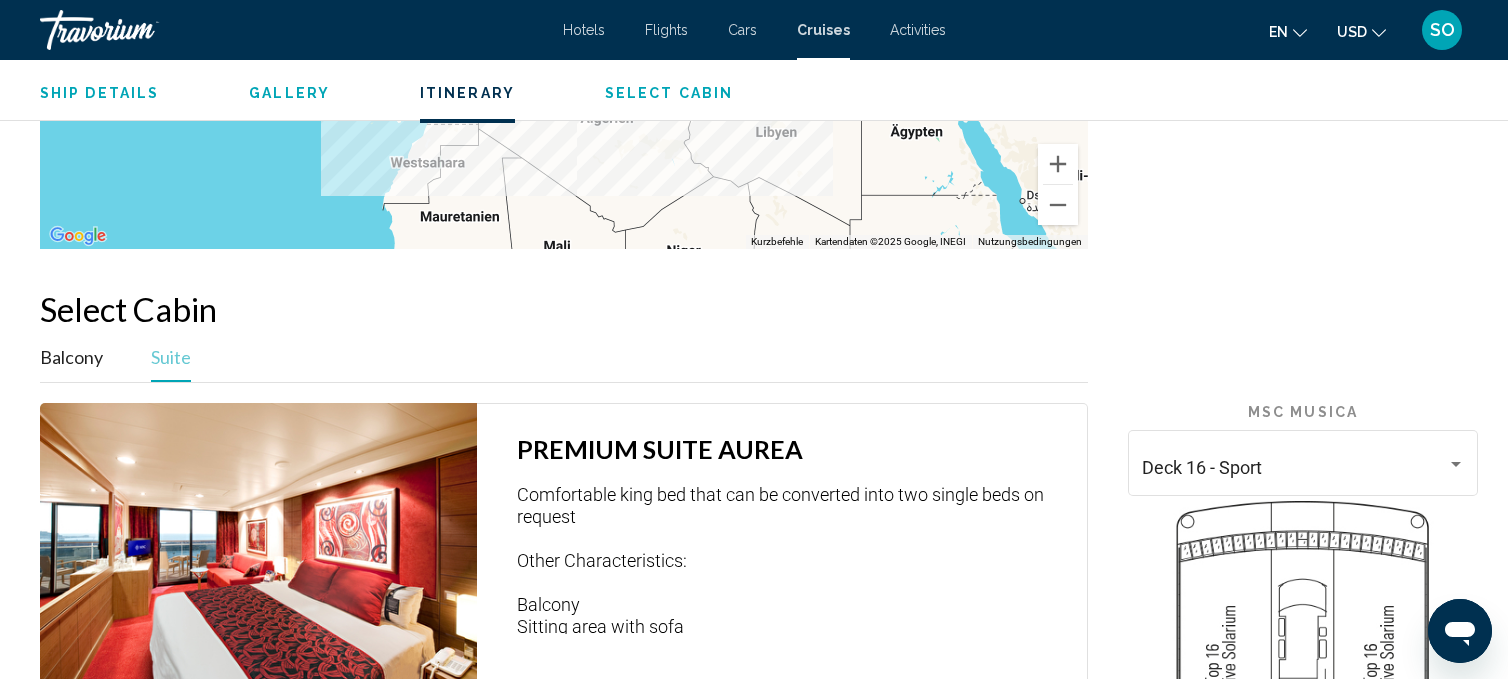 click on "Balcony" at bounding box center (71, 357) 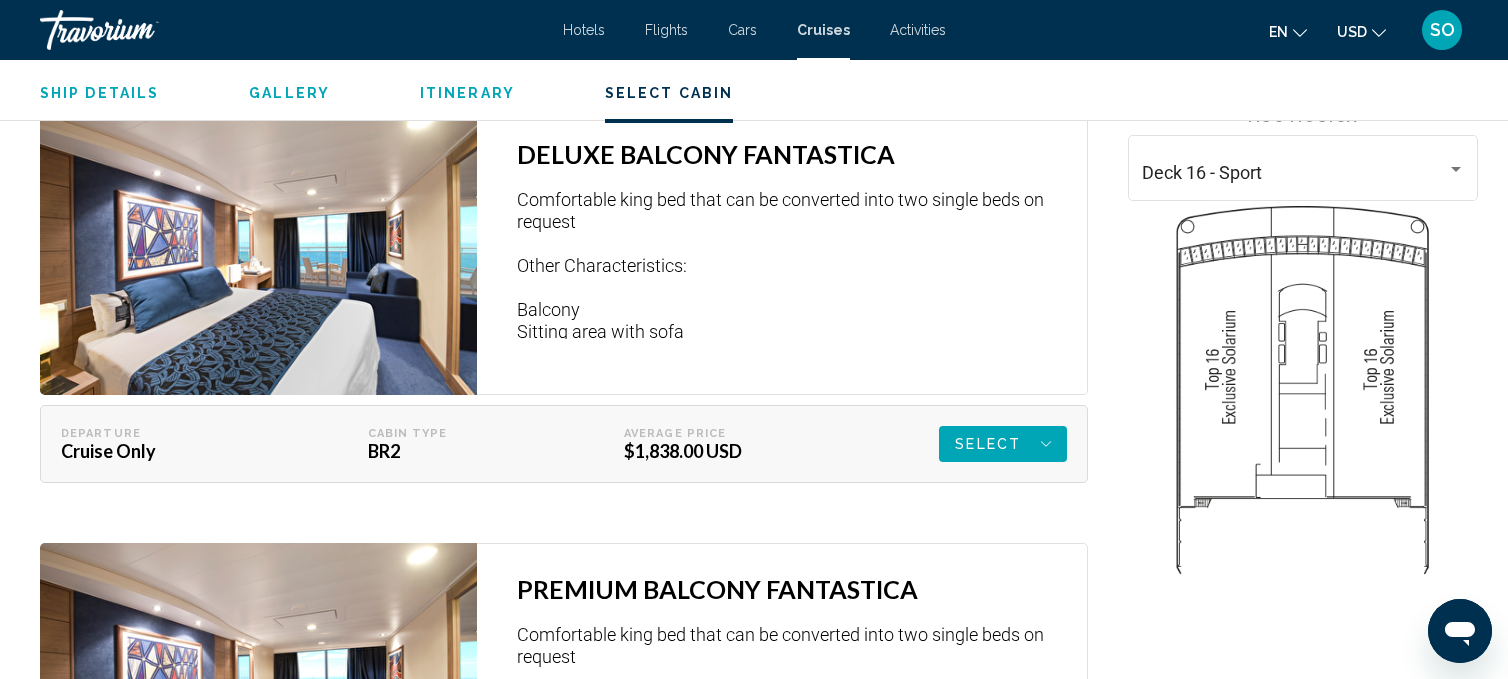 scroll, scrollTop: 2934, scrollLeft: 0, axis: vertical 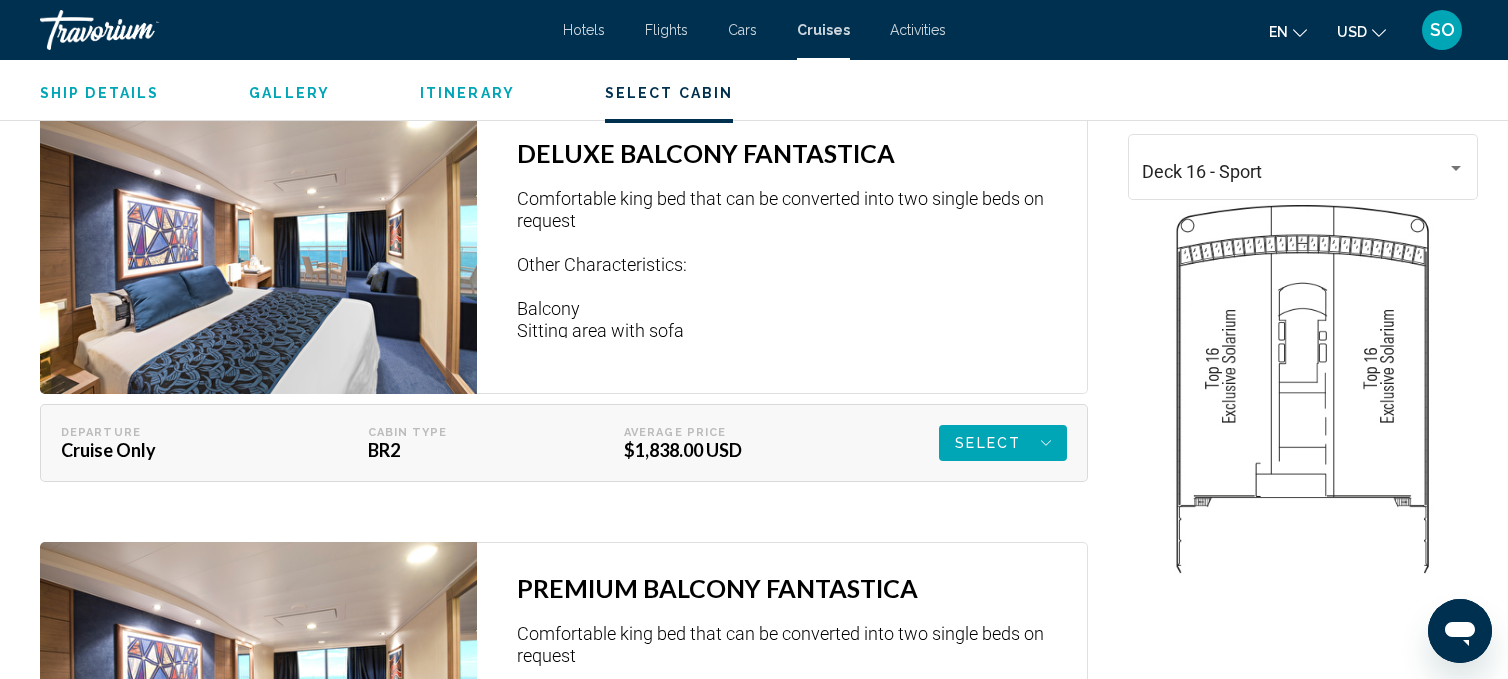 click on "Select" at bounding box center [988, 443] 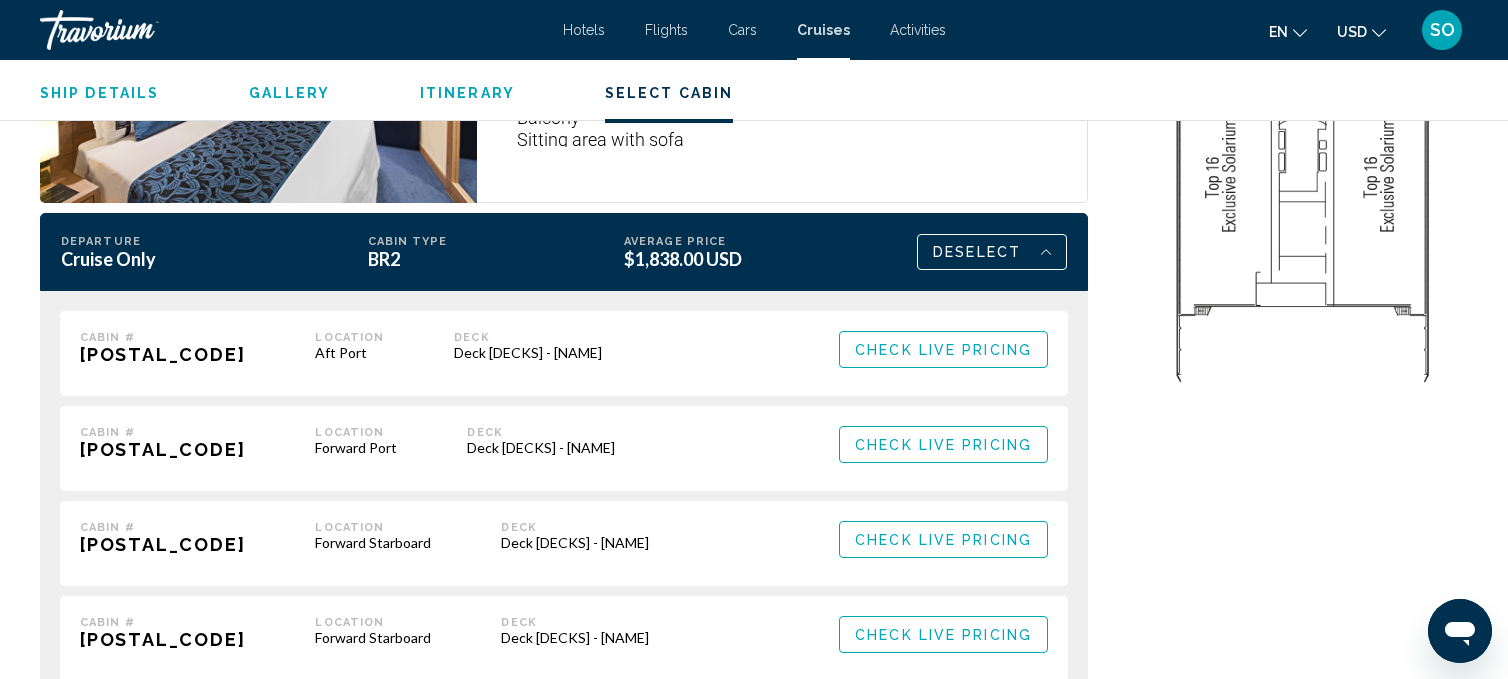 scroll, scrollTop: 3135, scrollLeft: 0, axis: vertical 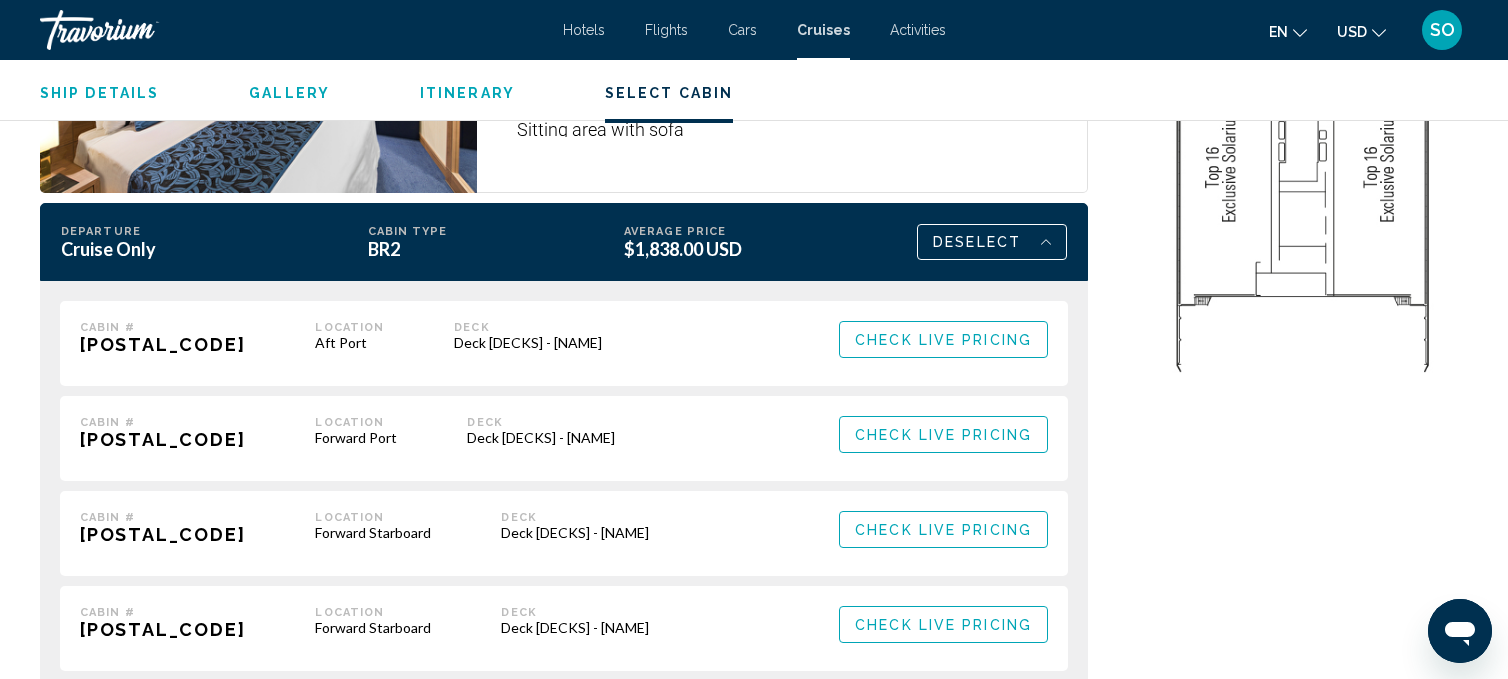 click on "Check Live Pricing" at bounding box center (943, 435) 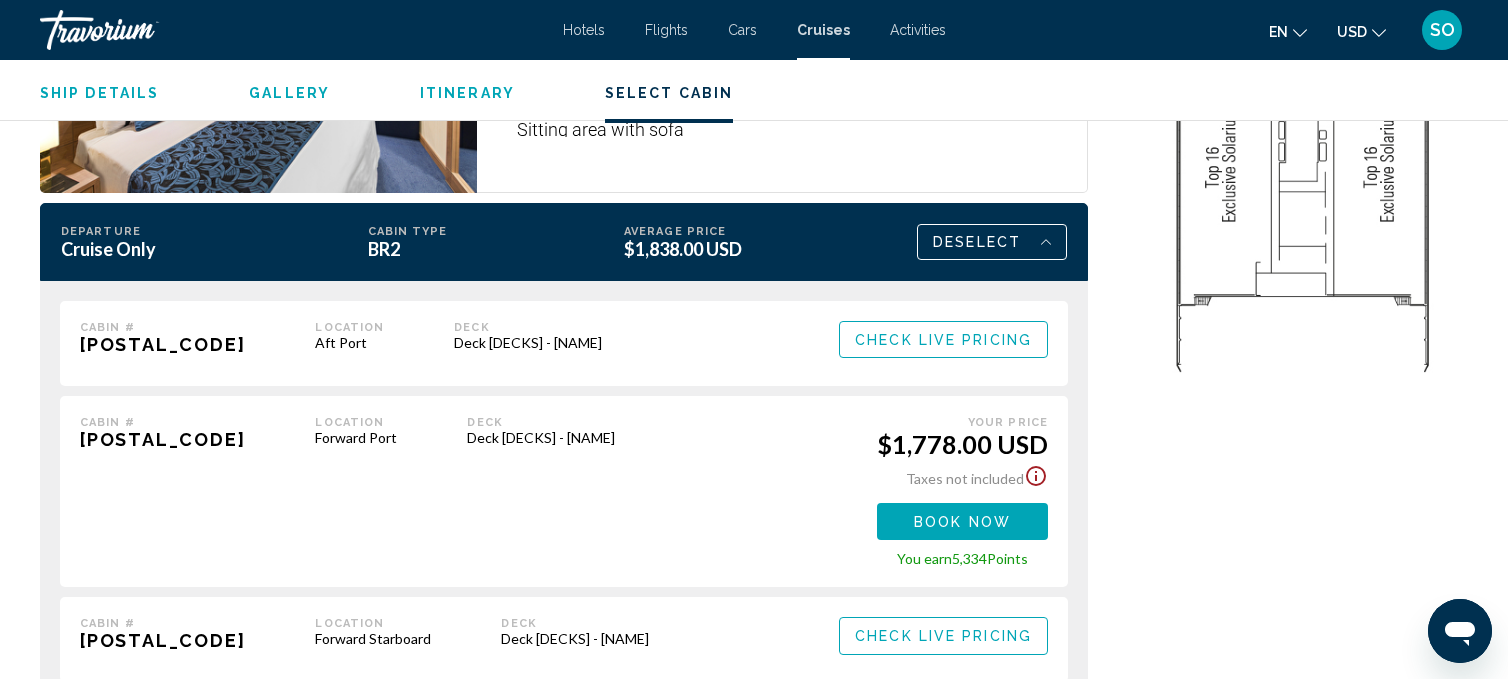 click on "Book now" at bounding box center [0, 0] 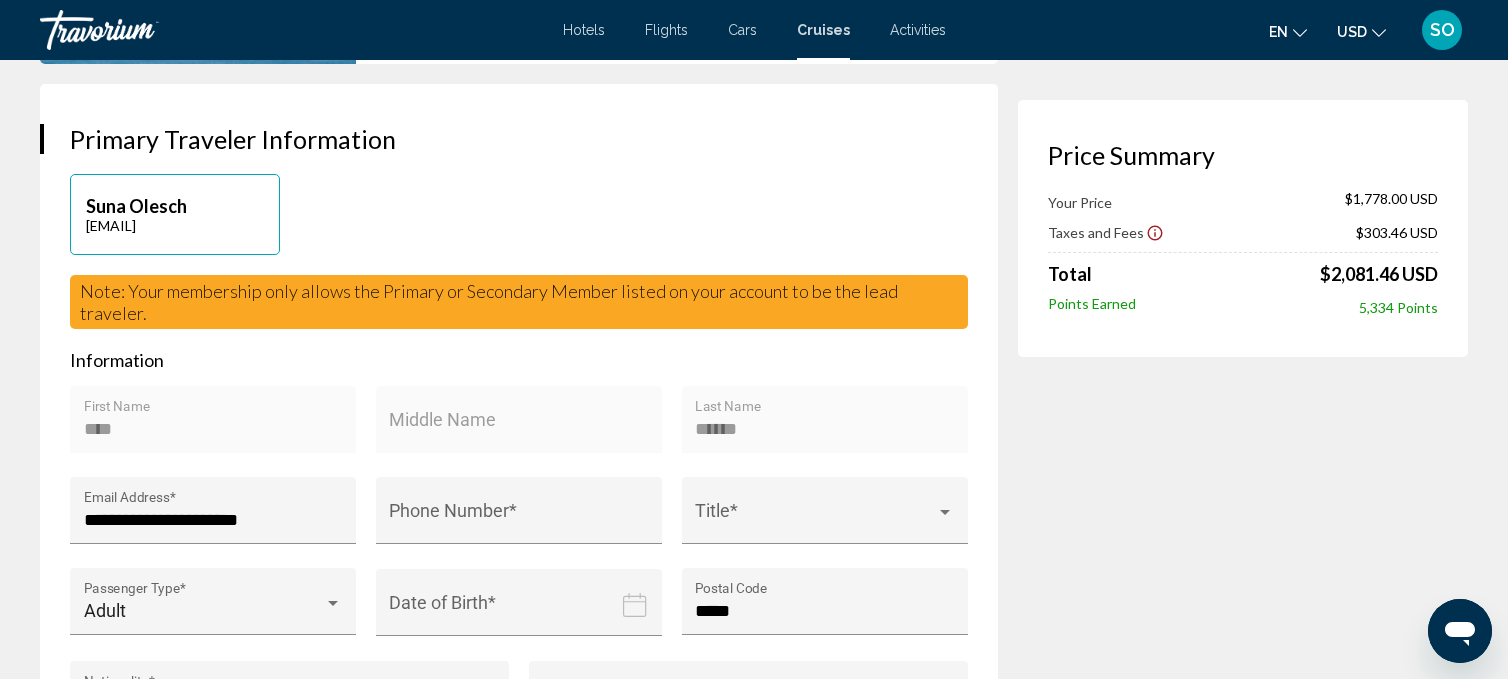 scroll, scrollTop: 0, scrollLeft: 0, axis: both 